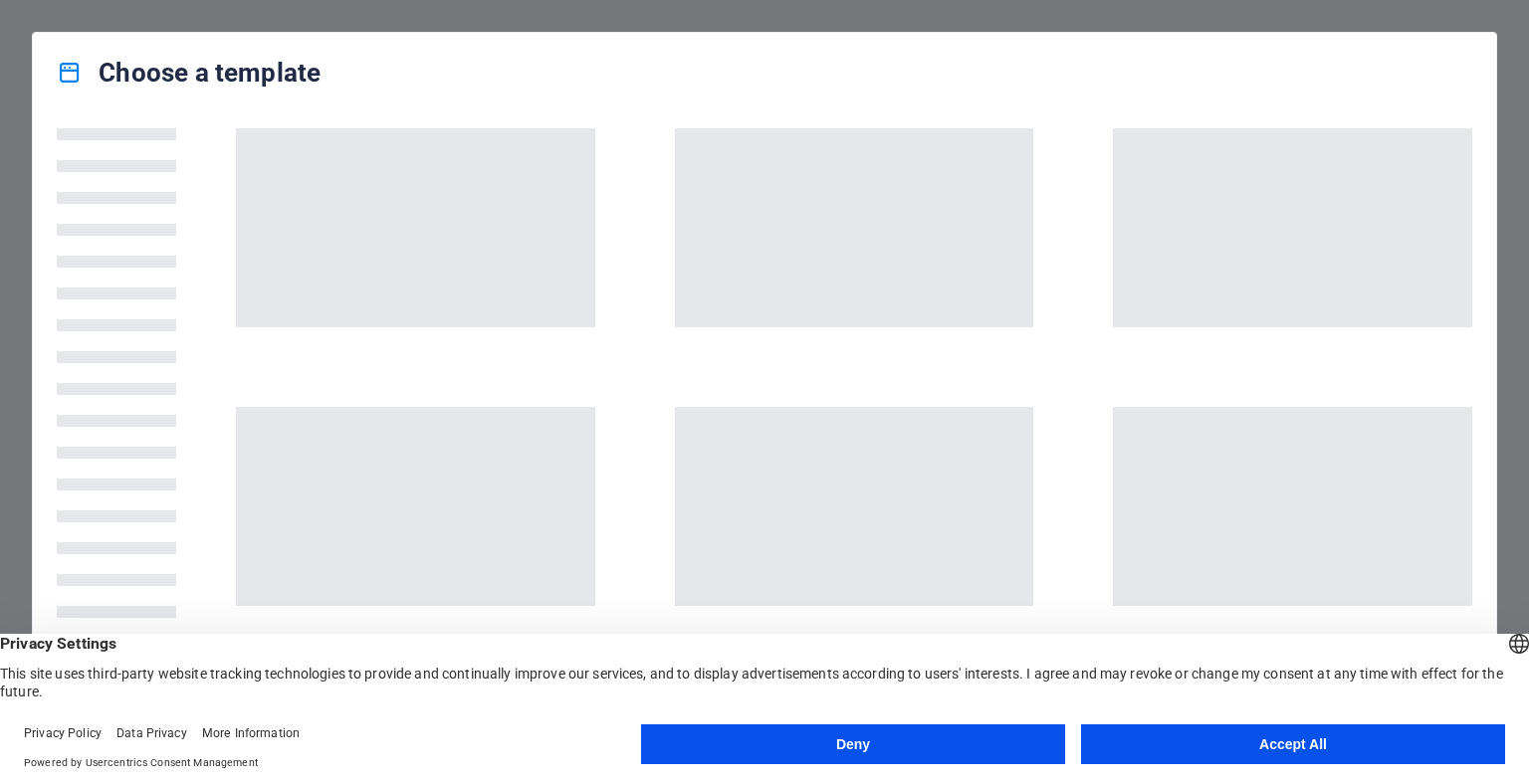 scroll, scrollTop: 0, scrollLeft: 0, axis: both 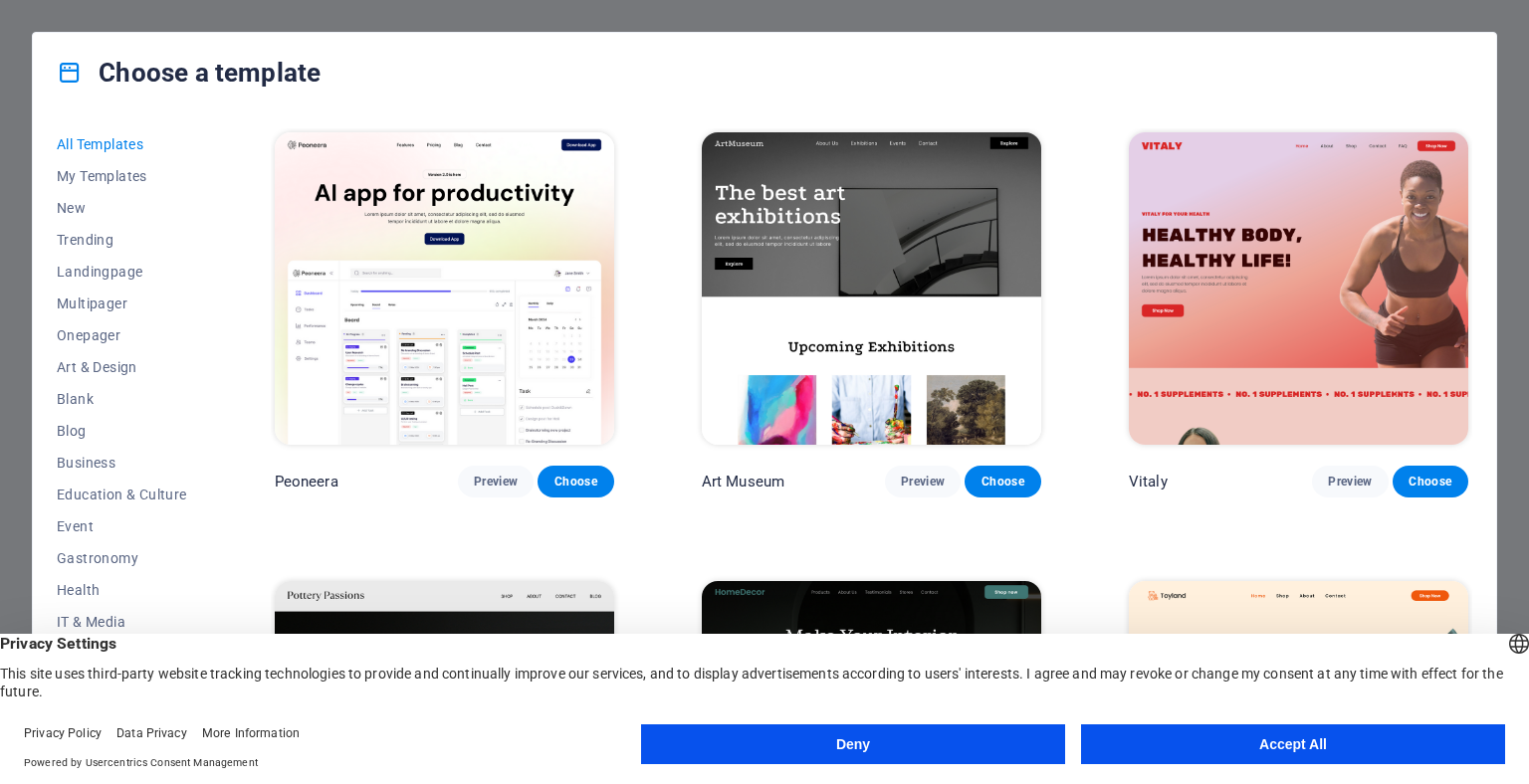 click on "Accept All" at bounding box center (1293, 744) 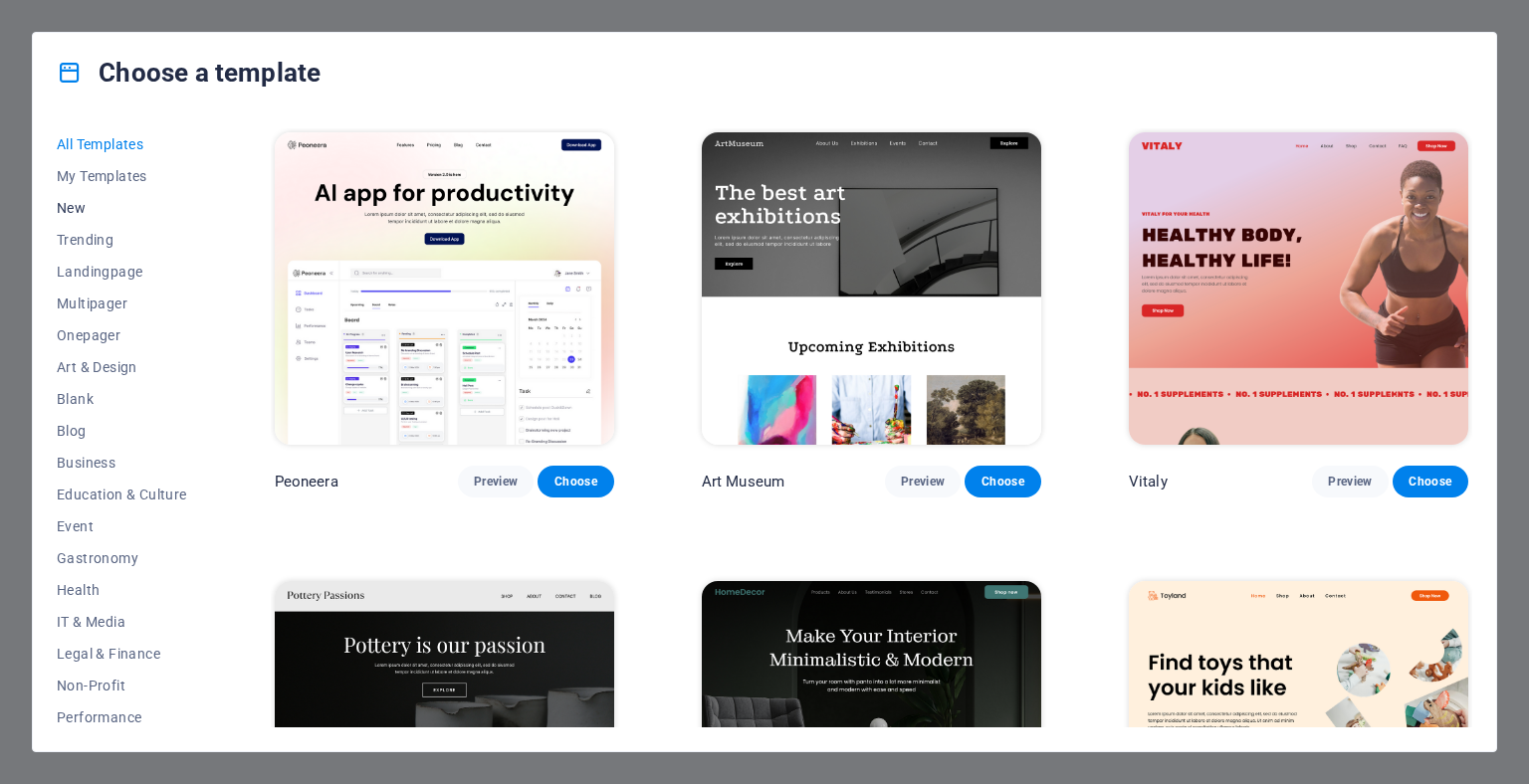 click on "New" at bounding box center (121, 208) 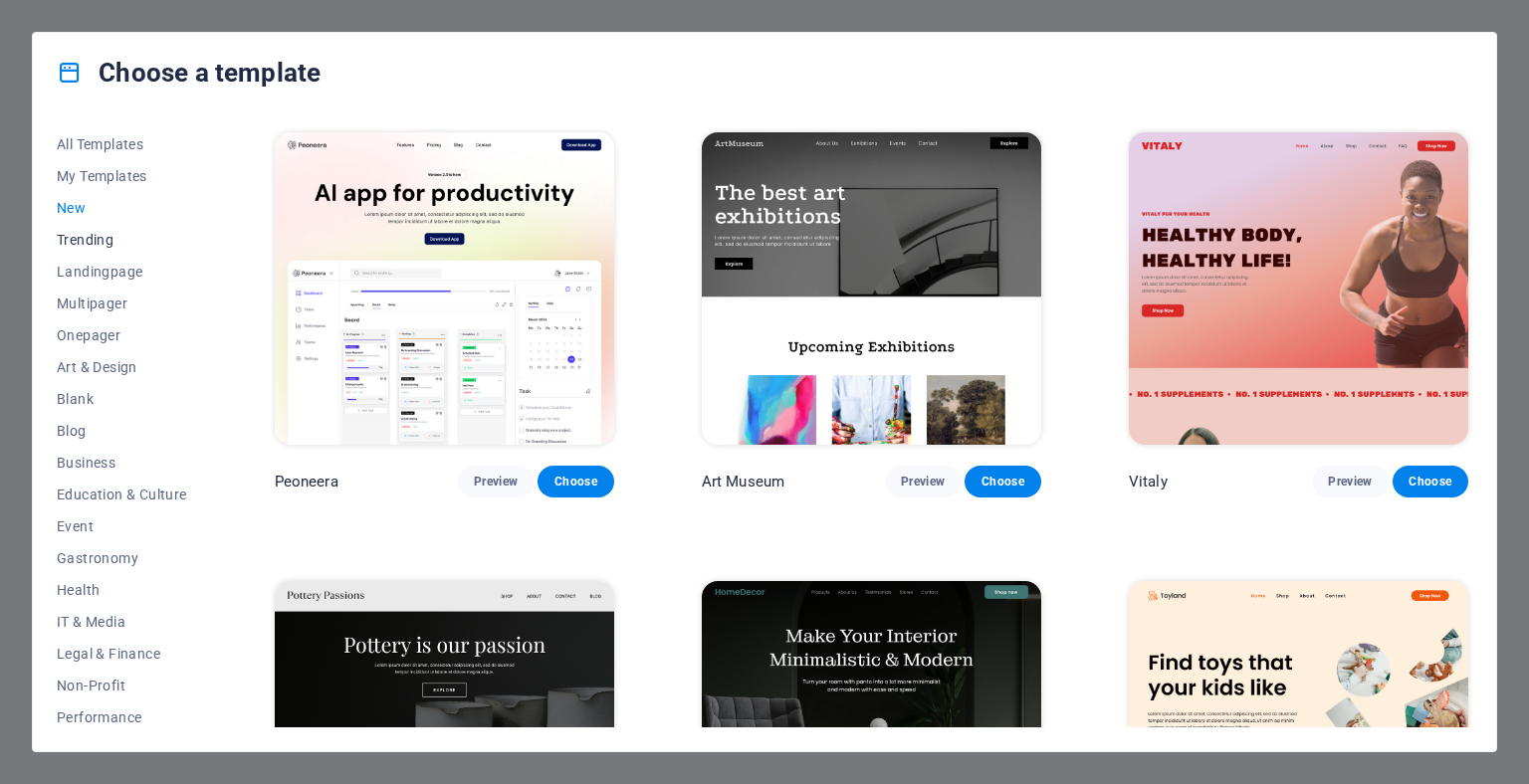 click on "Trending" at bounding box center [121, 240] 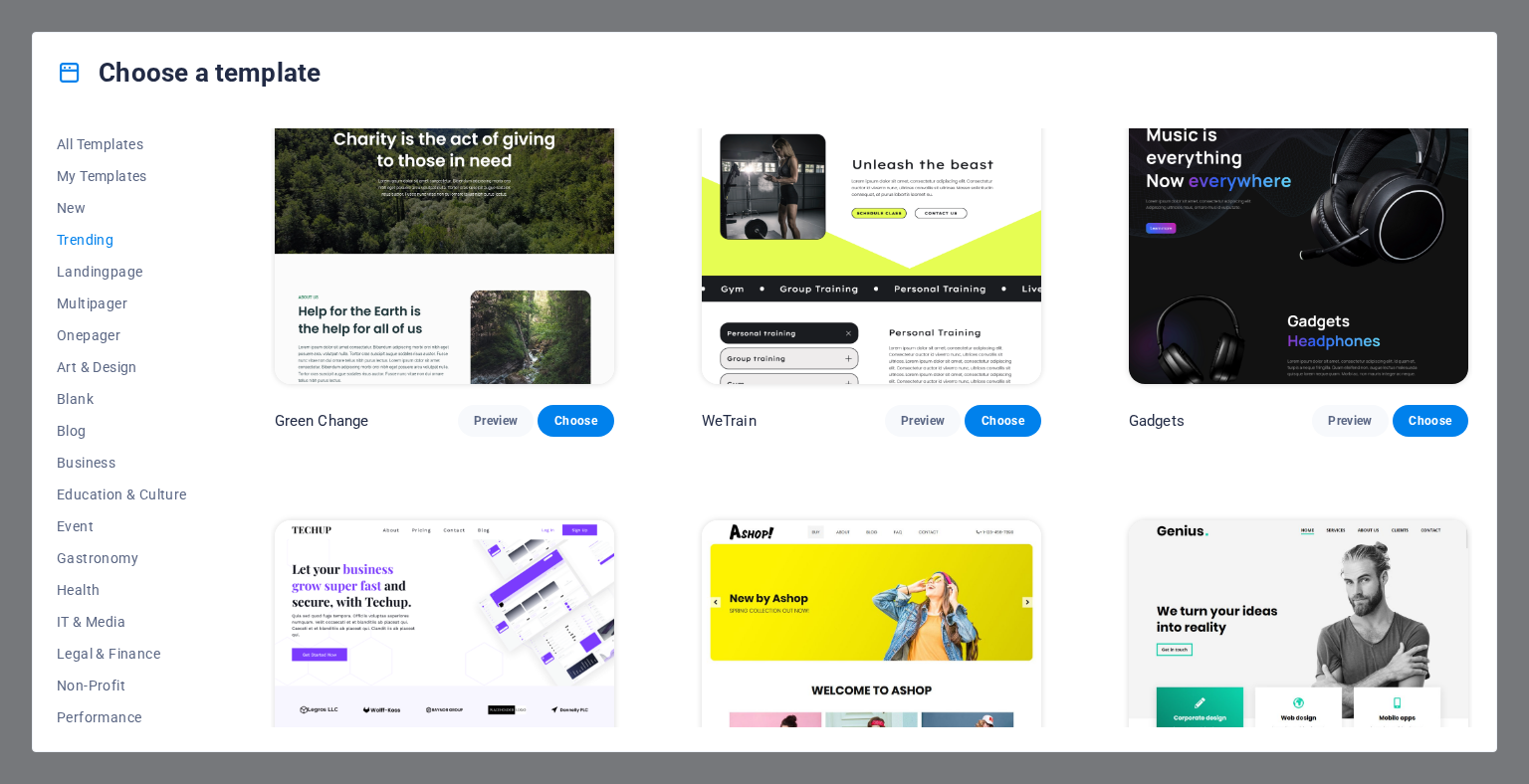 scroll, scrollTop: 1411, scrollLeft: 0, axis: vertical 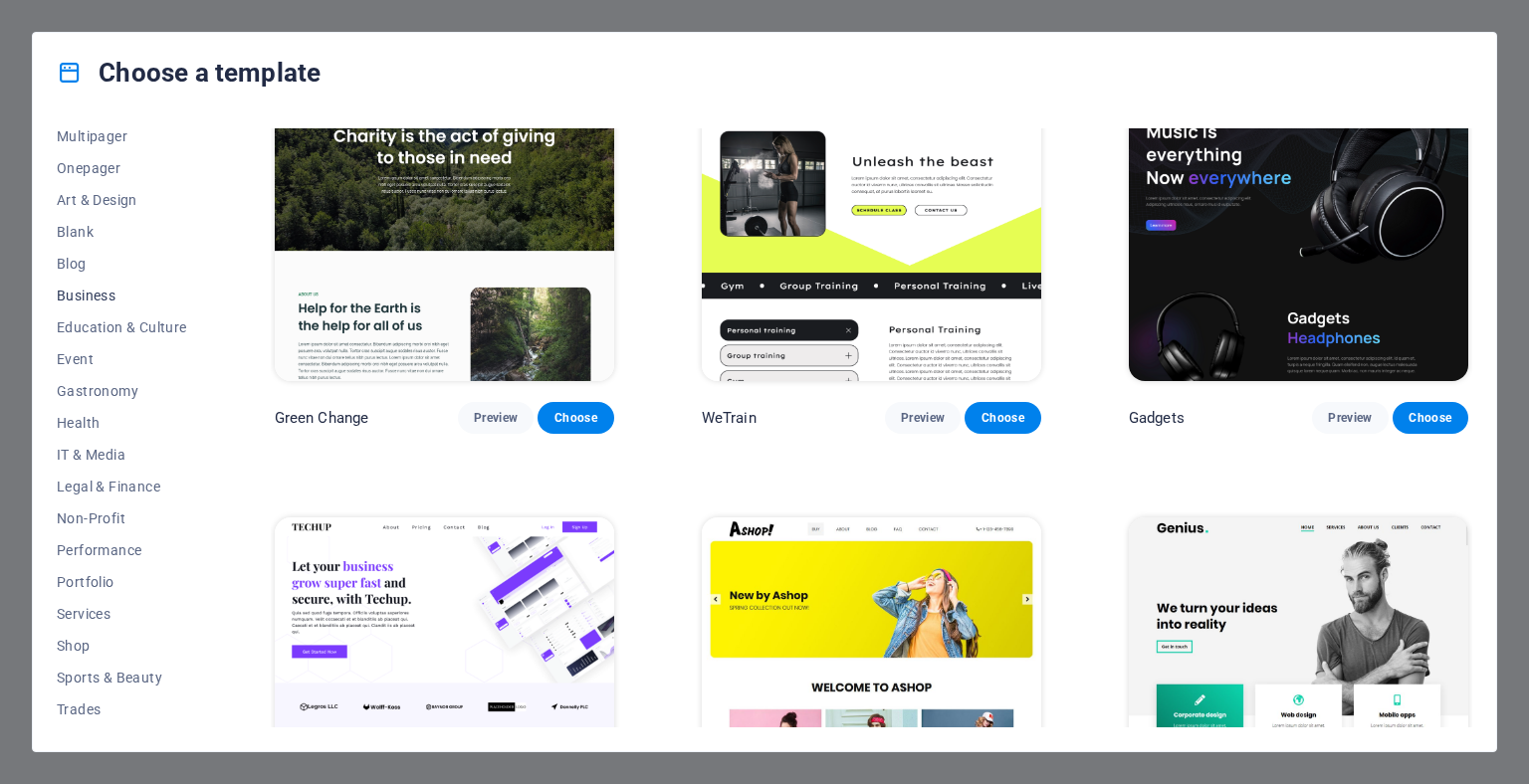click on "Business" at bounding box center [121, 295] 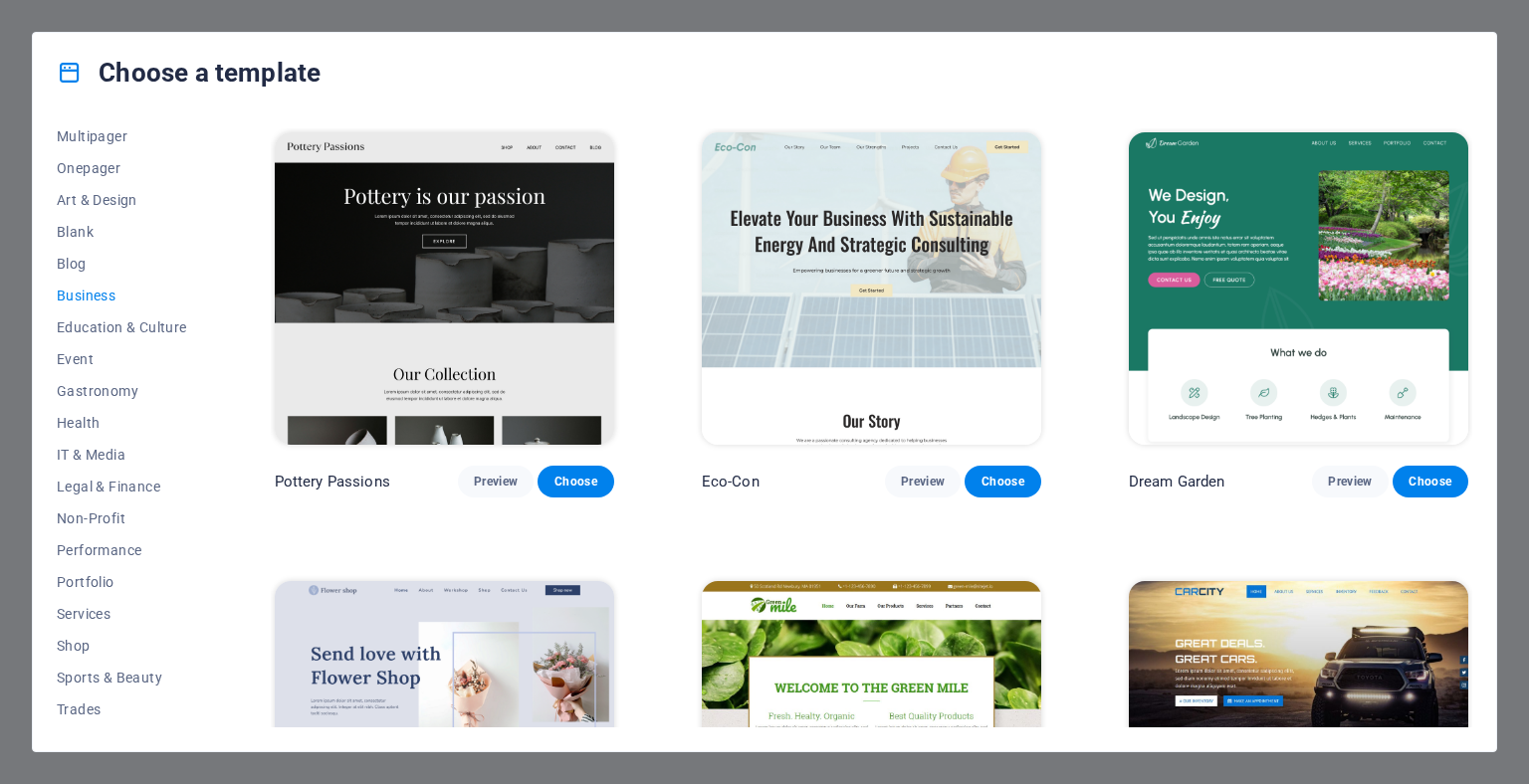 scroll, scrollTop: 0, scrollLeft: 0, axis: both 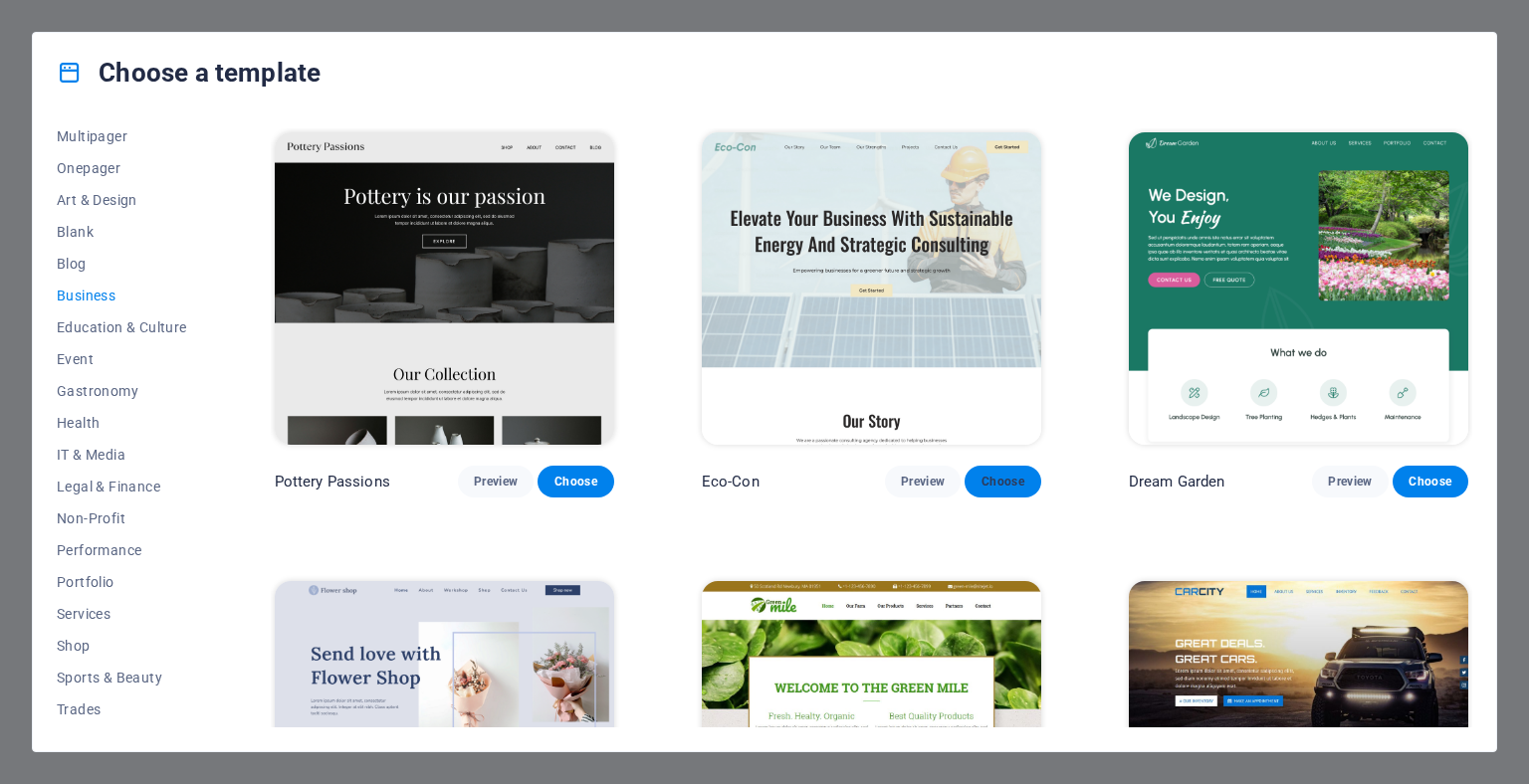 click on "Choose" at bounding box center [1002, 482] 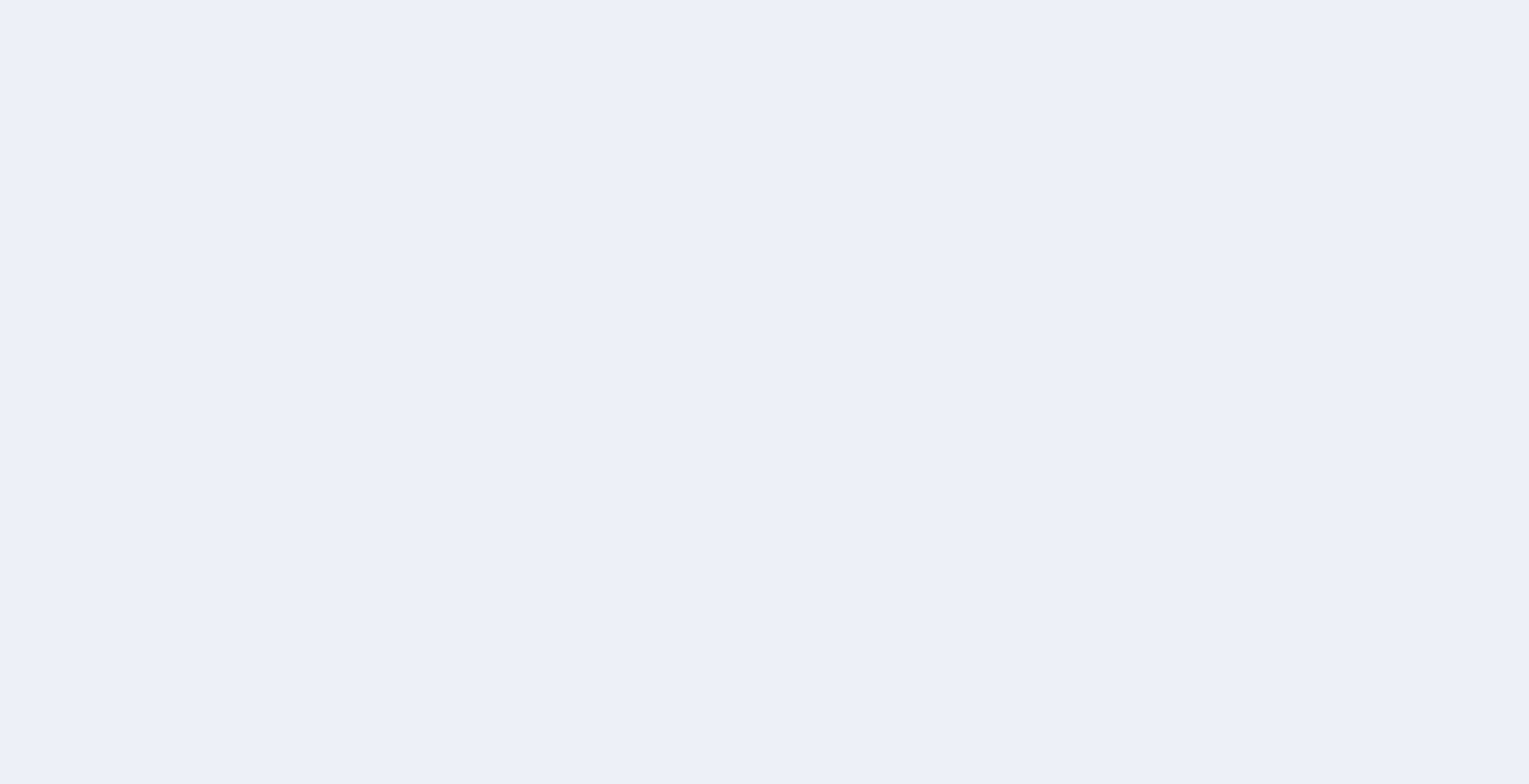 scroll, scrollTop: 0, scrollLeft: 0, axis: both 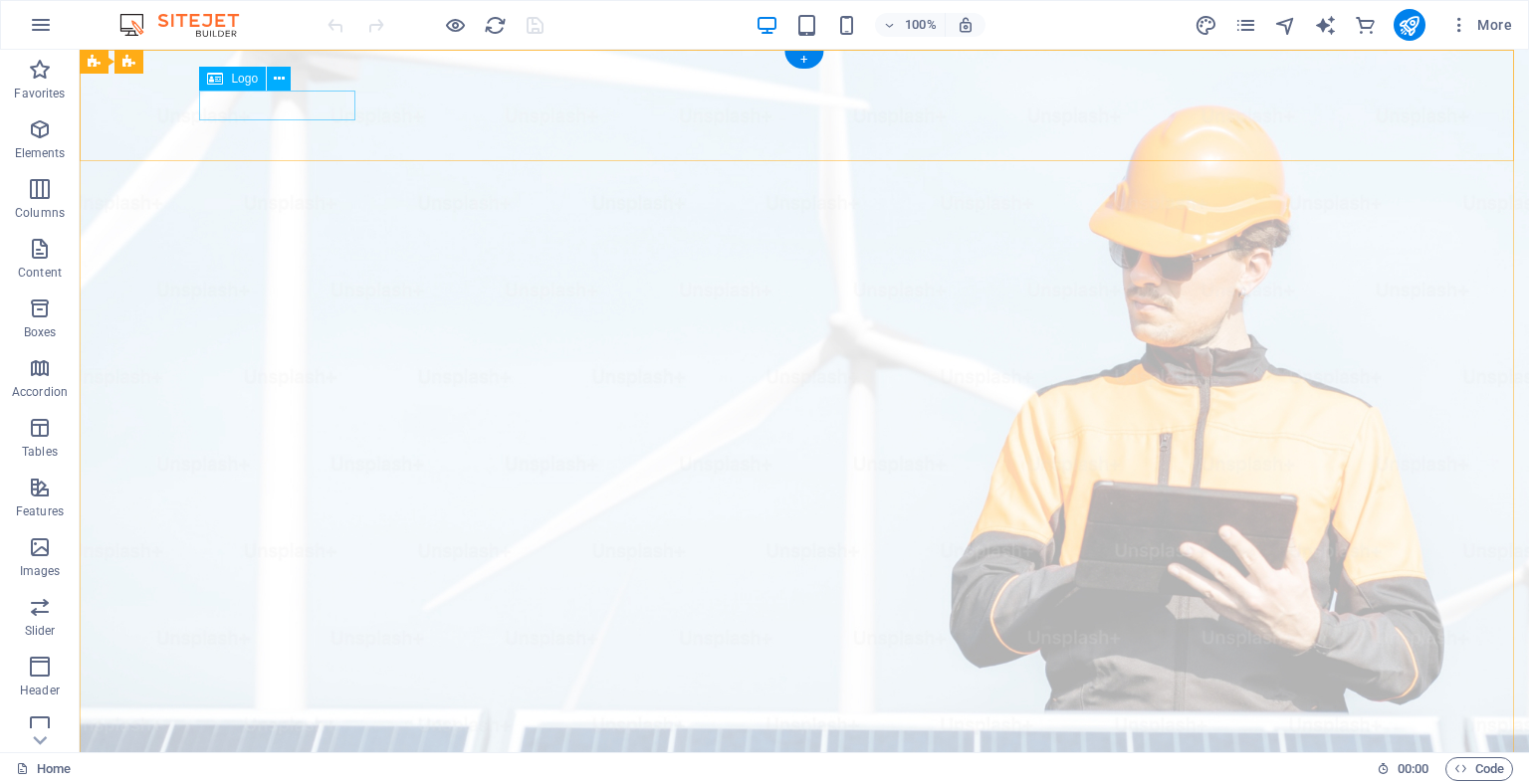 click at bounding box center [804, 992] 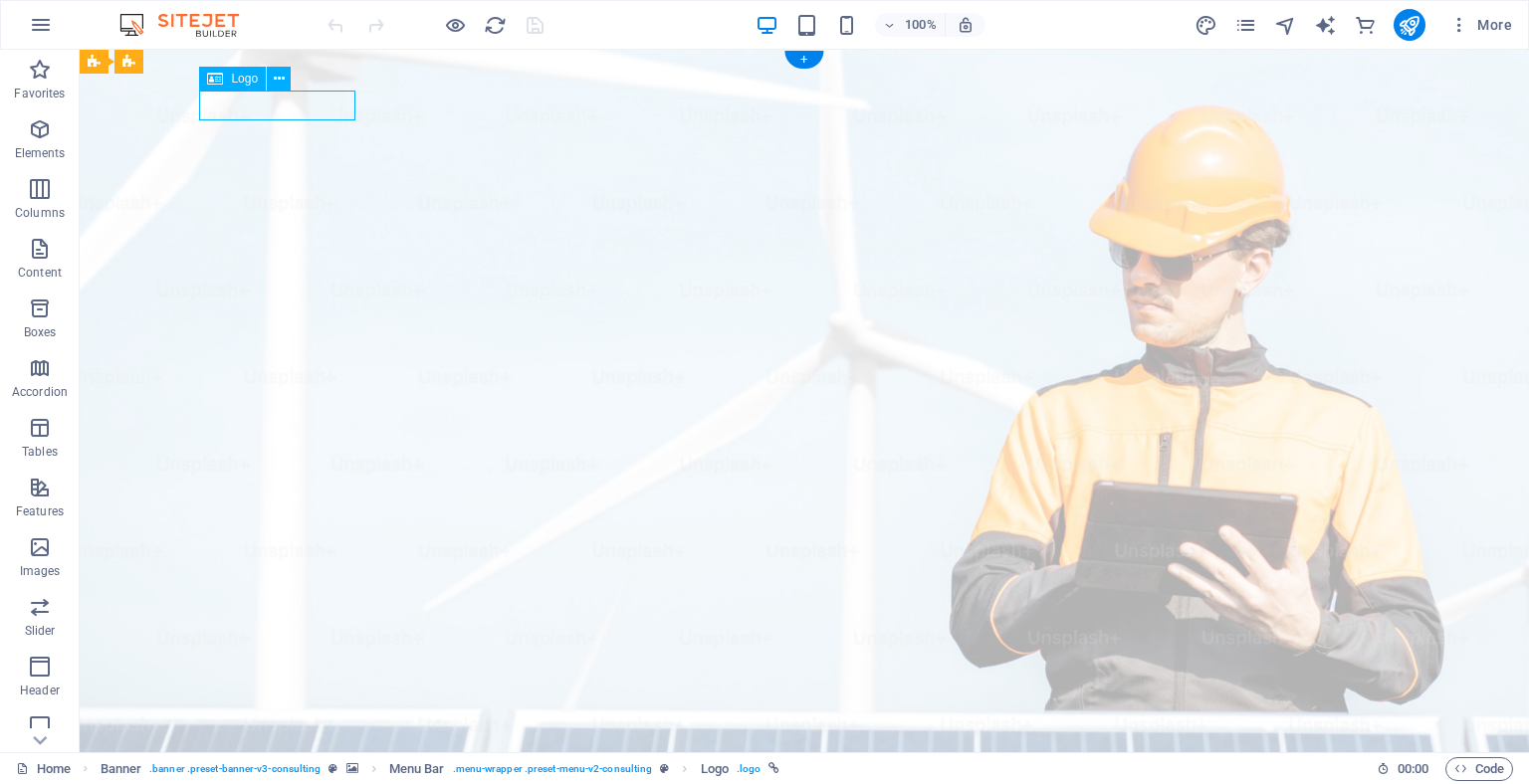 click at bounding box center (804, 992) 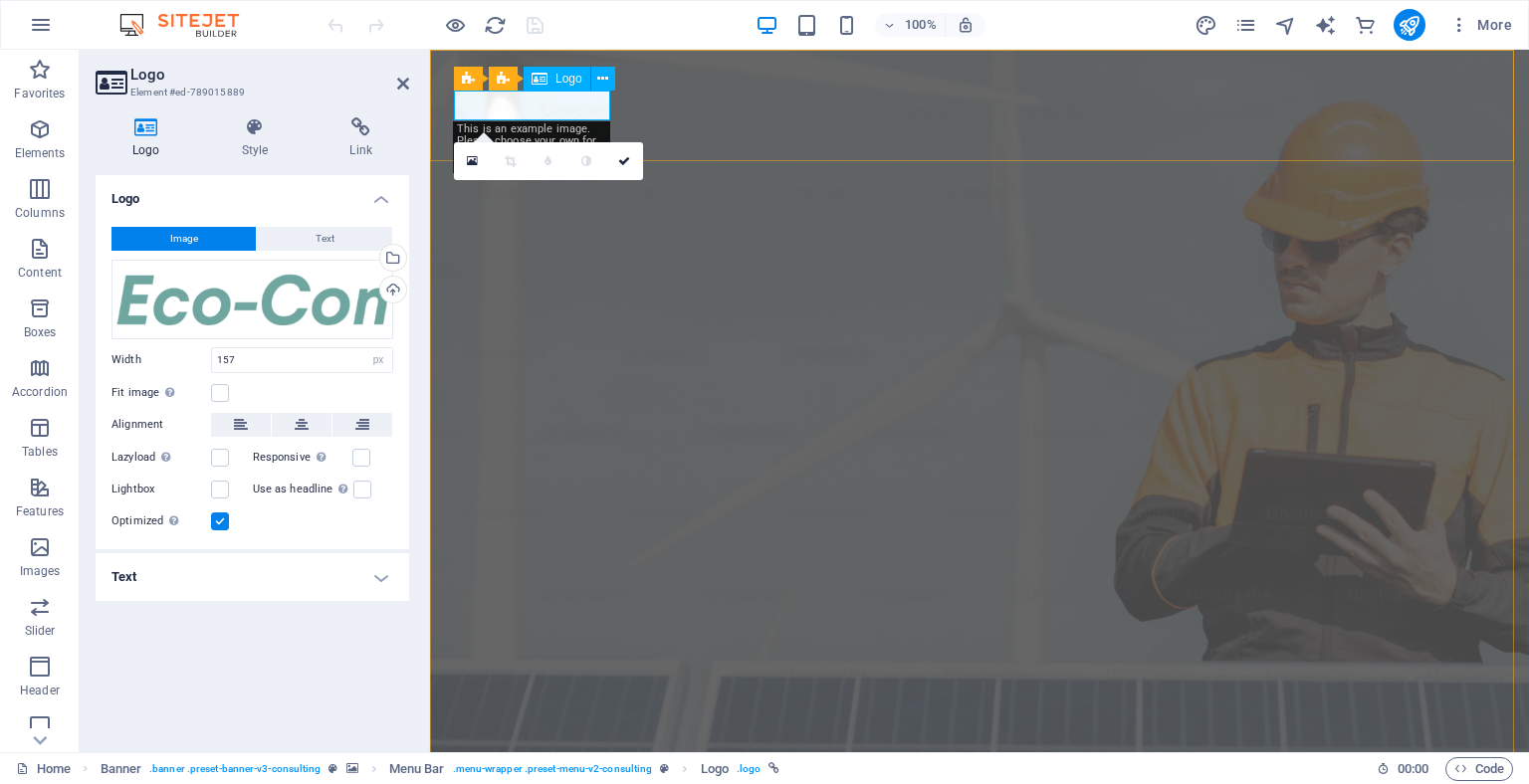 click at bounding box center (980, 992) 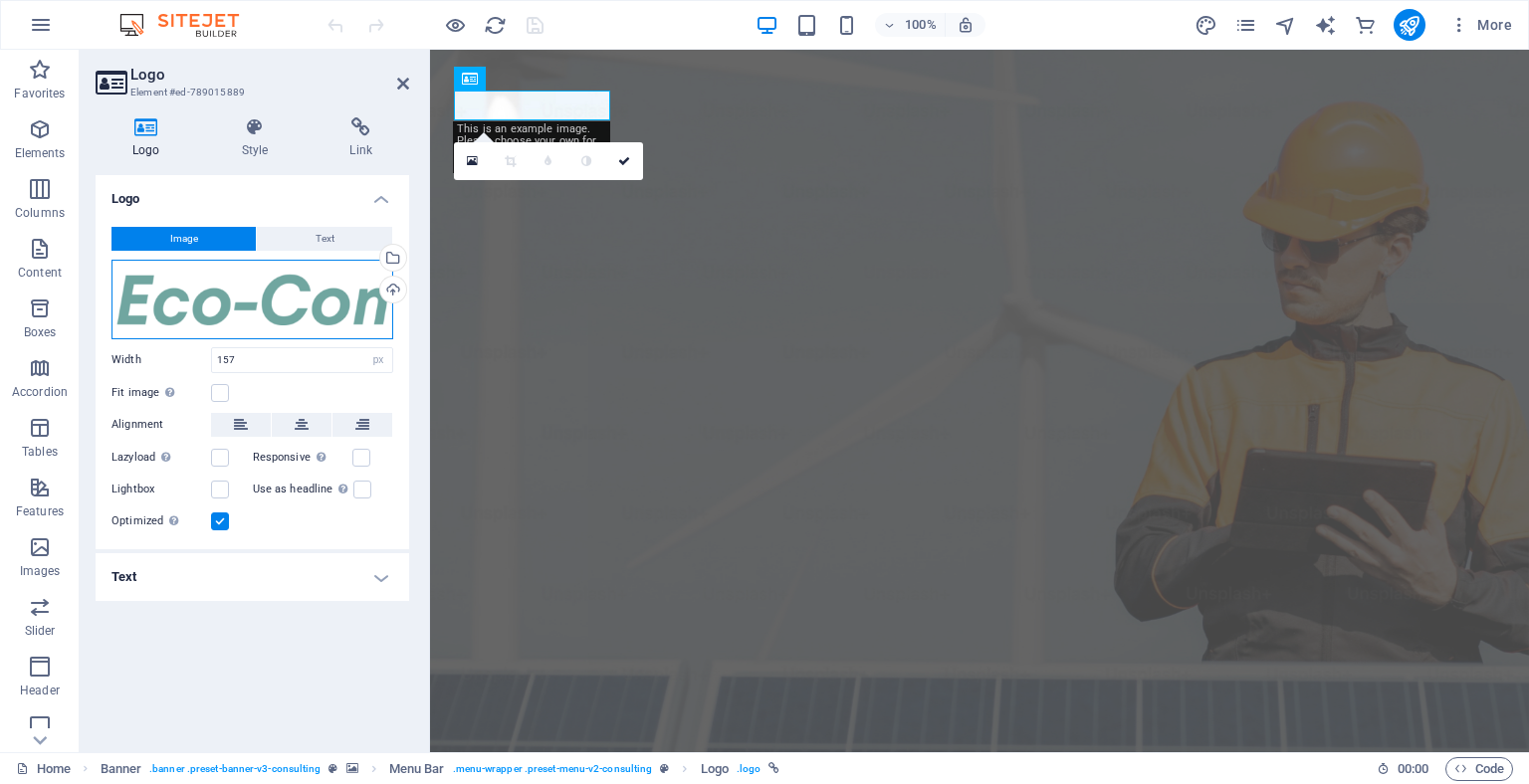 click on "Drag files here, click to choose files or select files from Files or our free stock photos & videos" at bounding box center [252, 299] 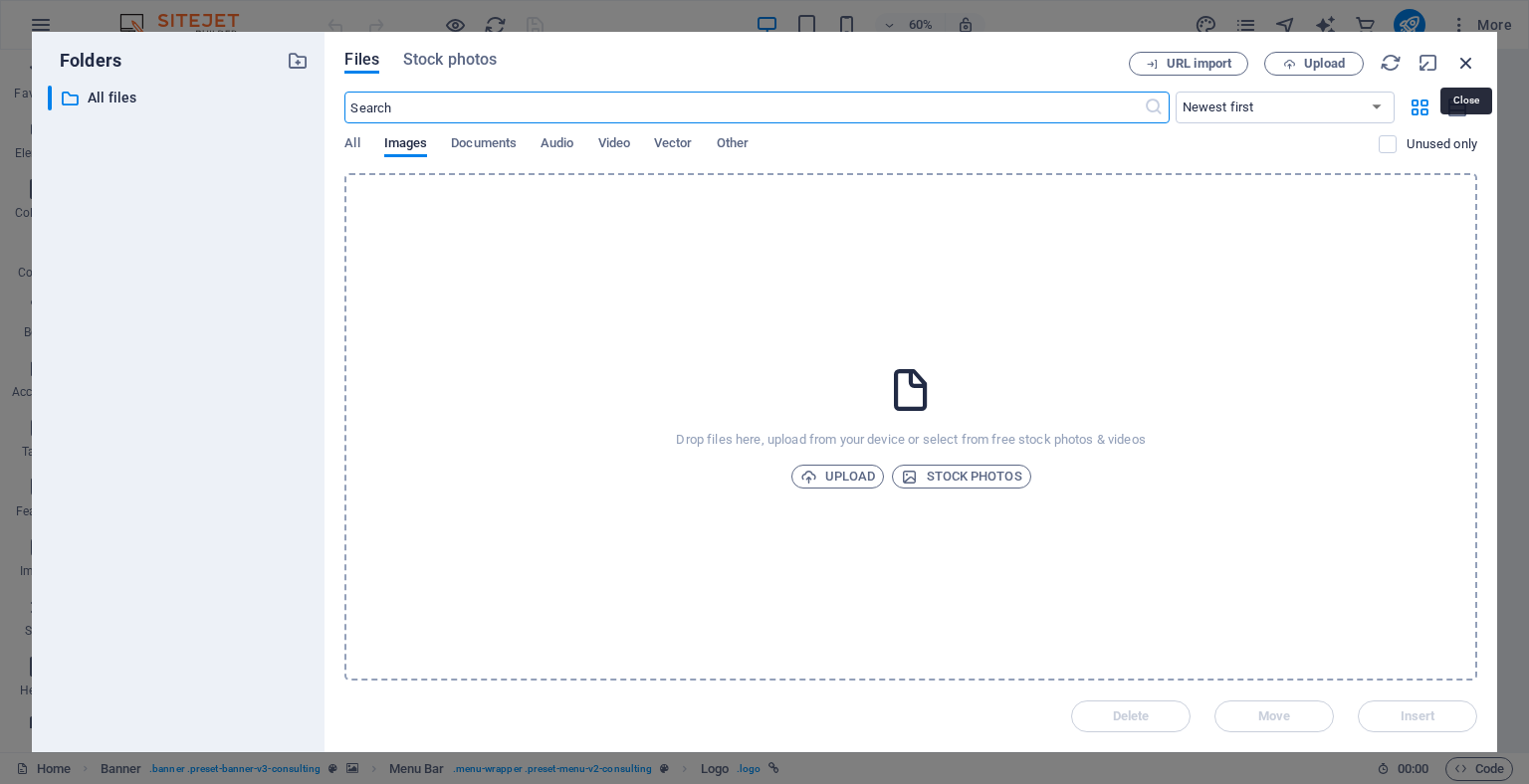 click at bounding box center (1466, 63) 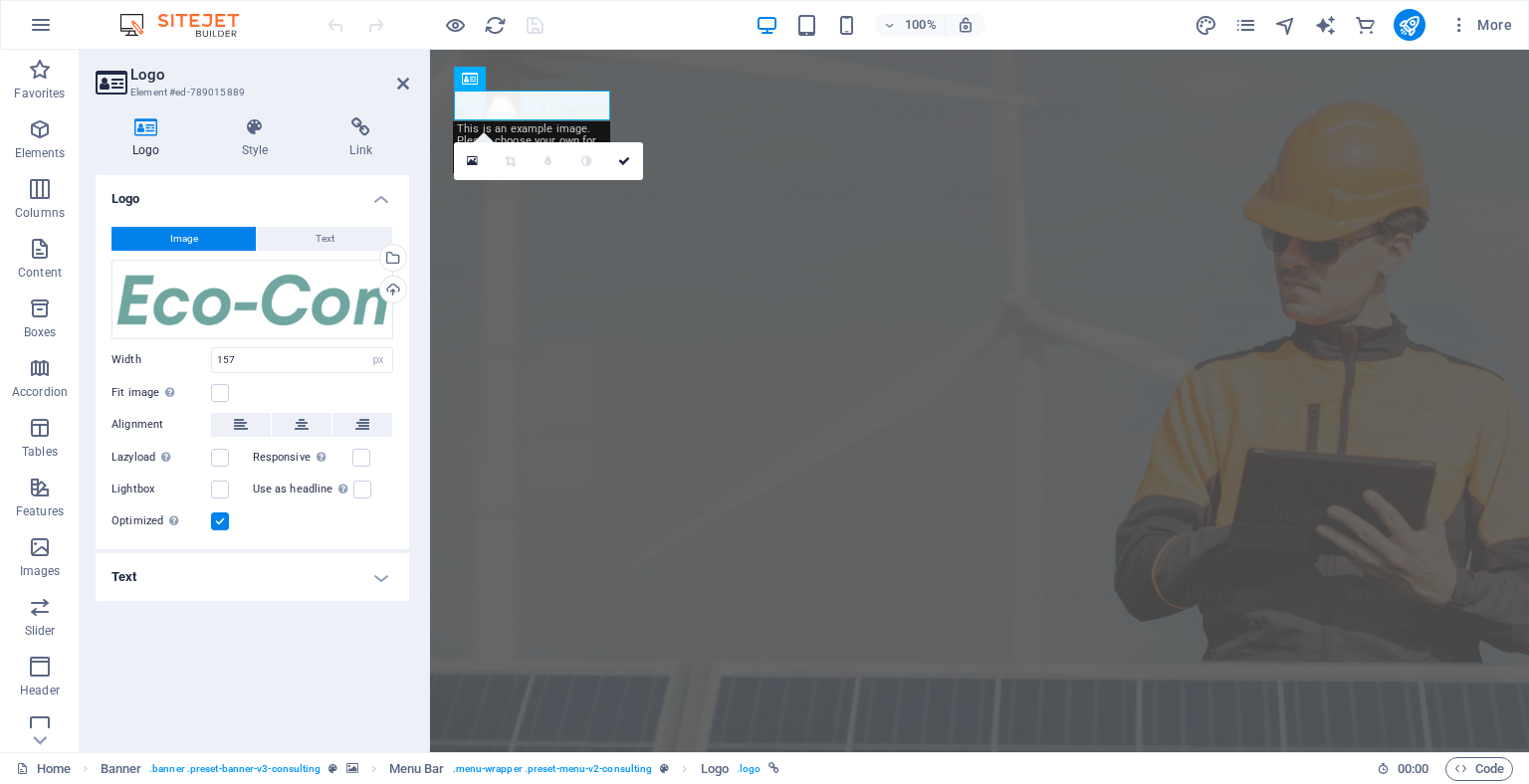 click on "100% More" at bounding box center (922, 25) 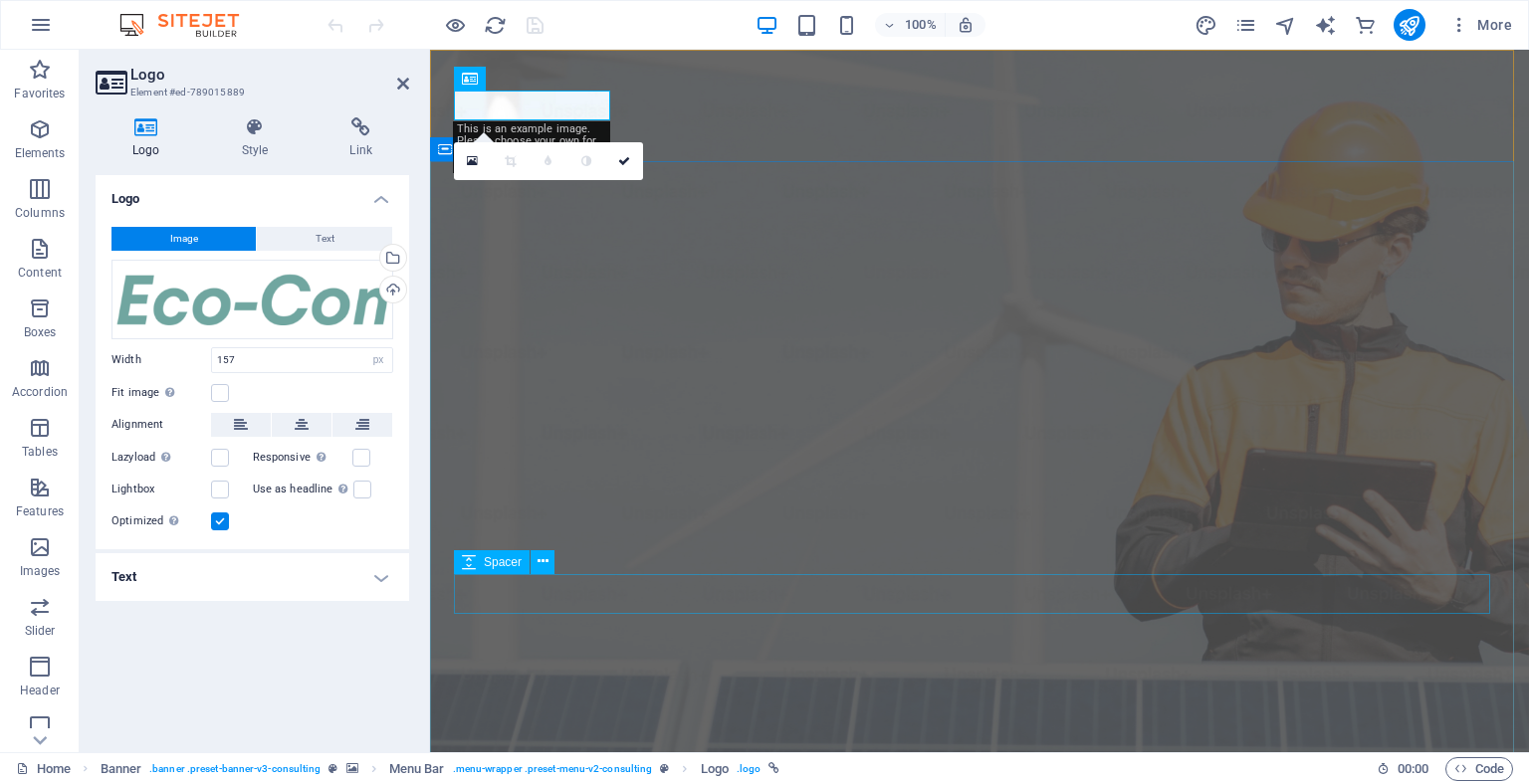 click at bounding box center [980, 1456] 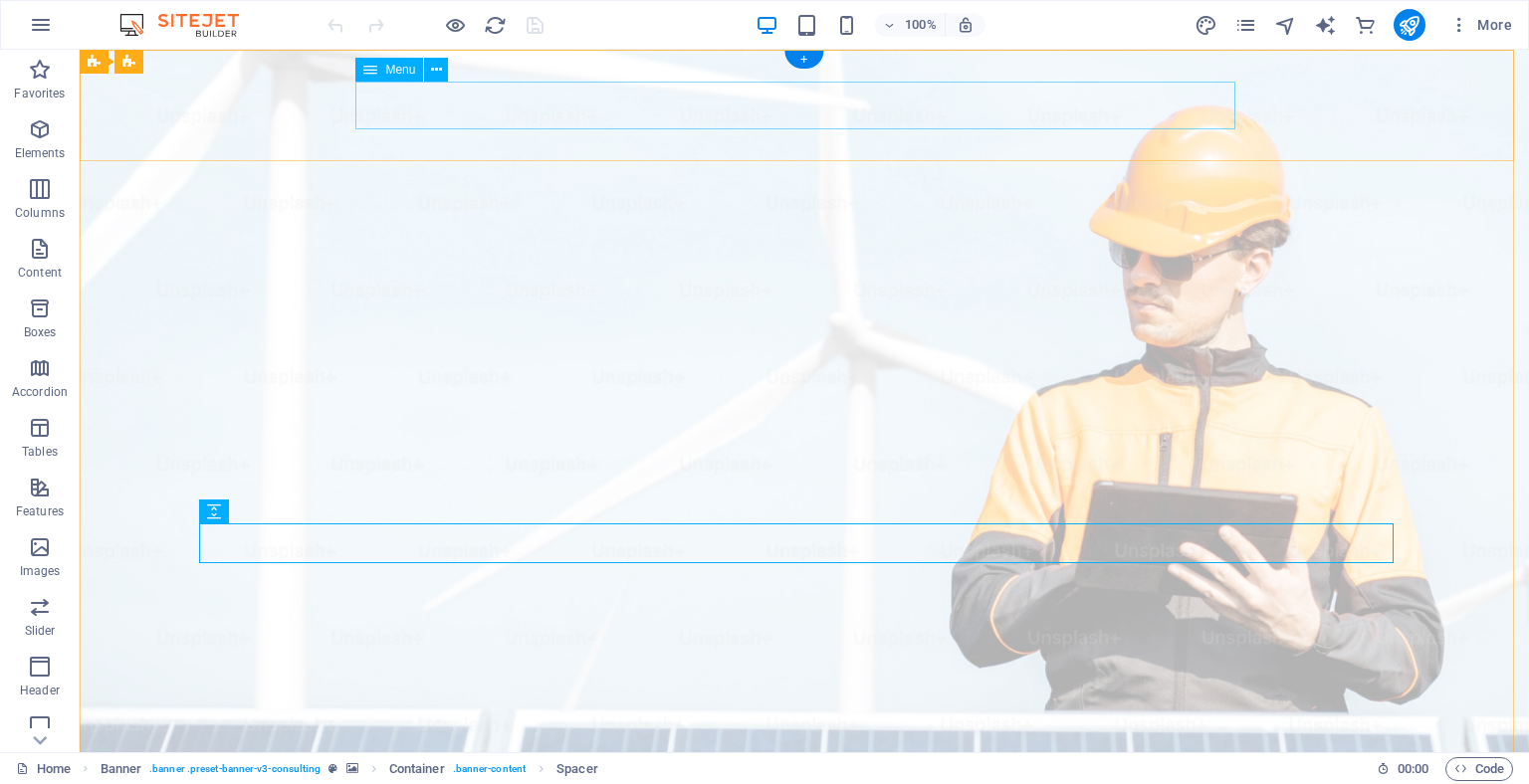 click on "Our Story Our Team Our Strengths Projects Contact Us" at bounding box center (804, 1031) 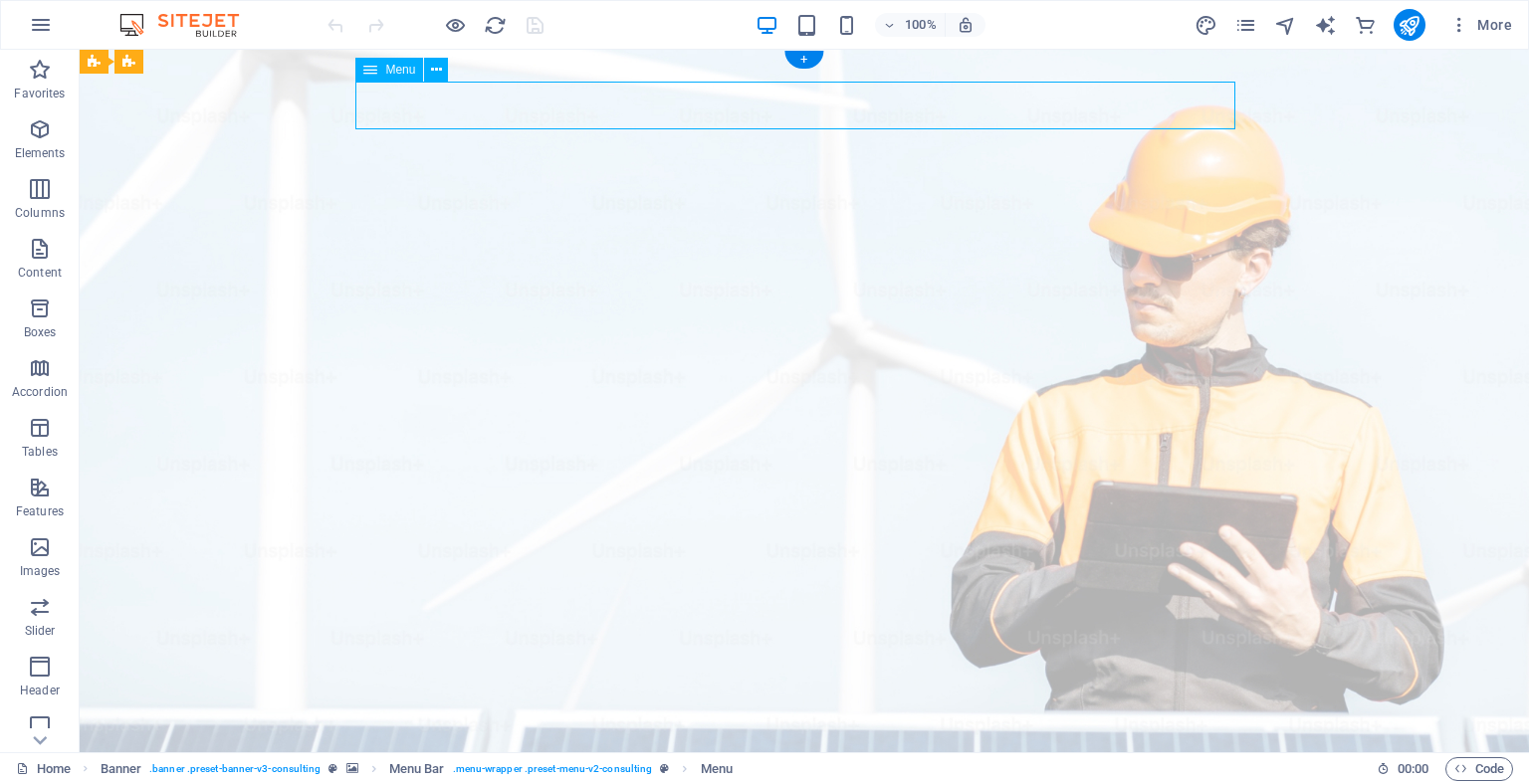 click on "Our Story Our Team Our Strengths Projects Contact Us" at bounding box center (804, 1031) 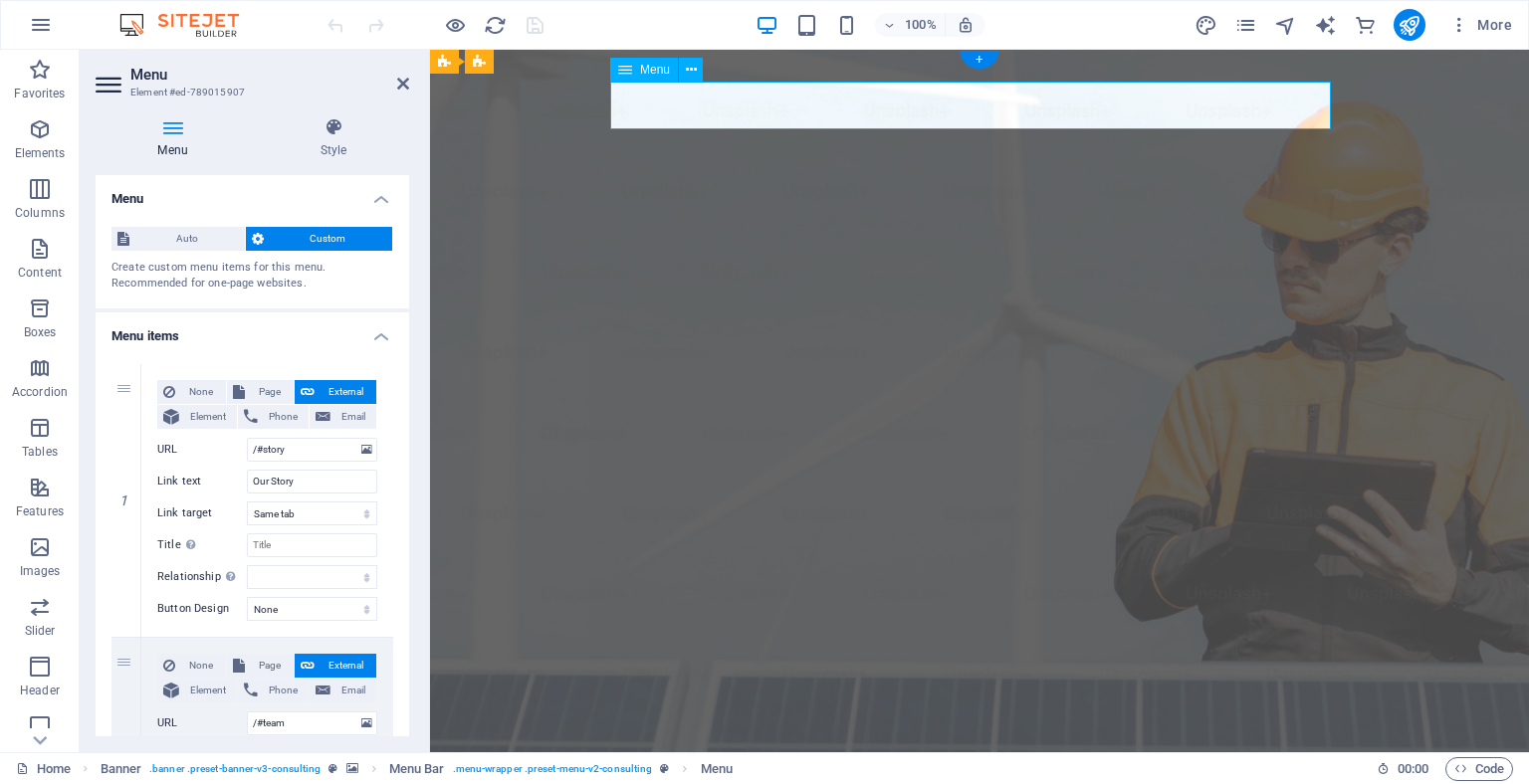click on "Our Story Our Team Our Strengths Projects Contact Us" at bounding box center [980, 1031] 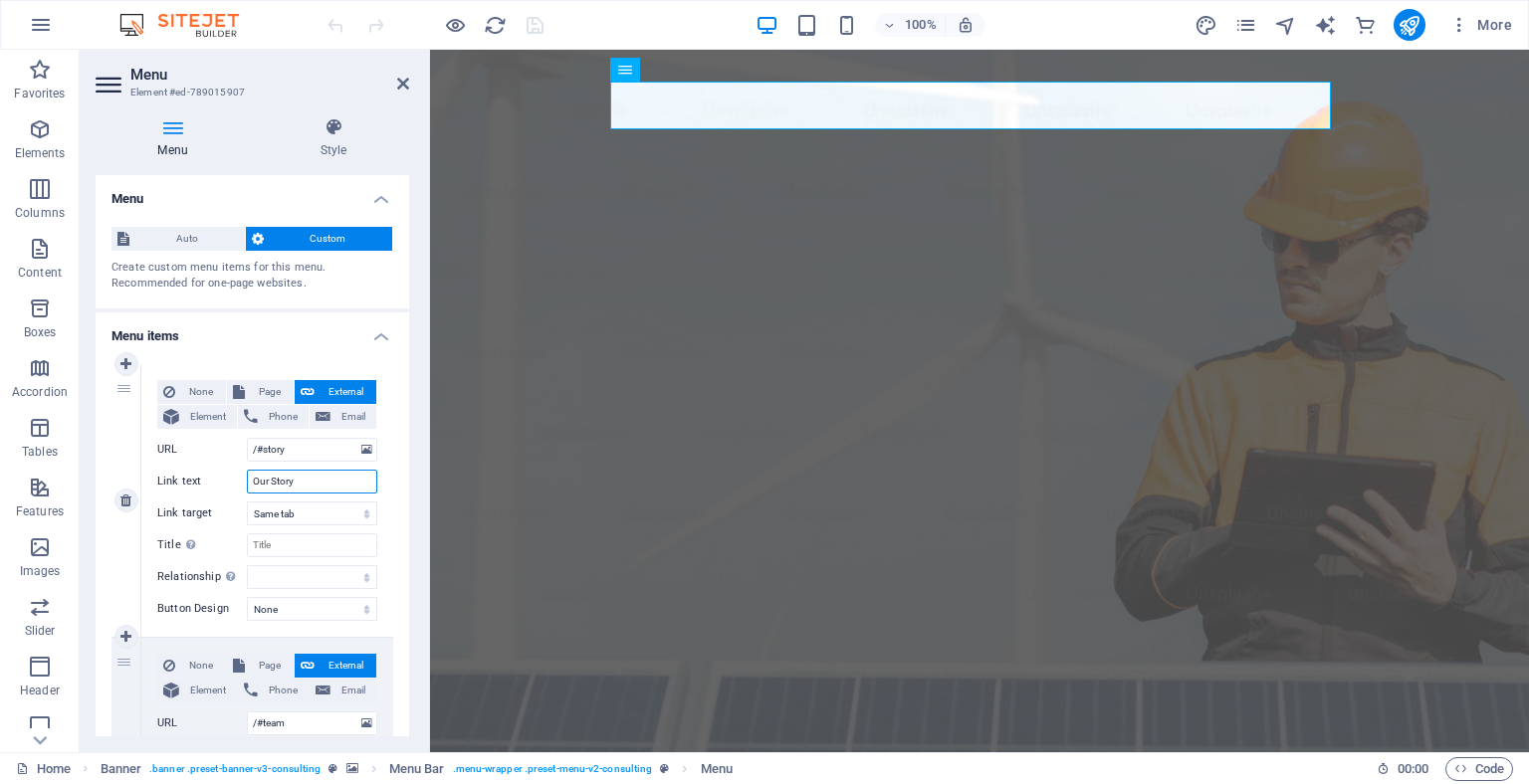 click on "Our Story" at bounding box center [312, 482] 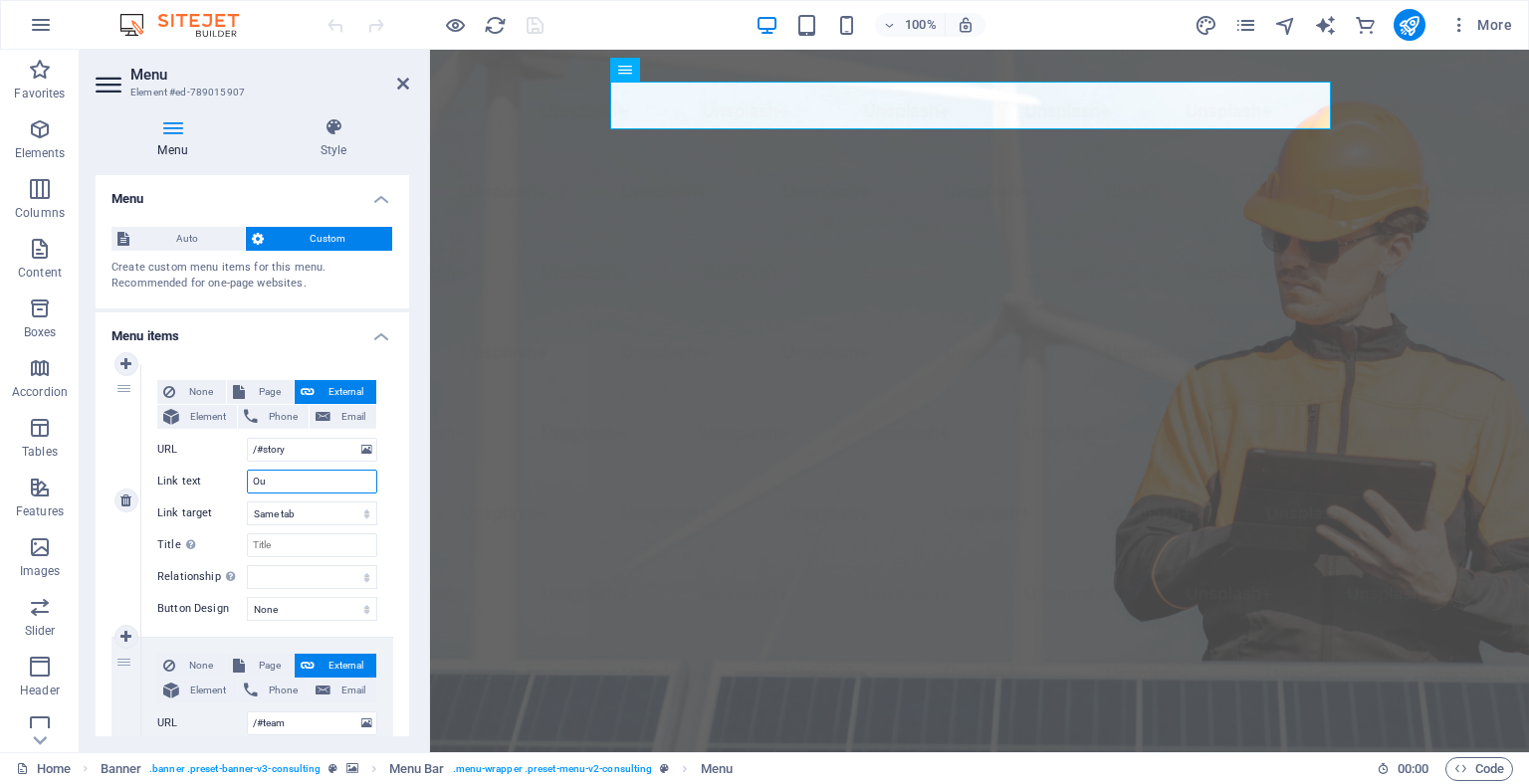 type on "O" 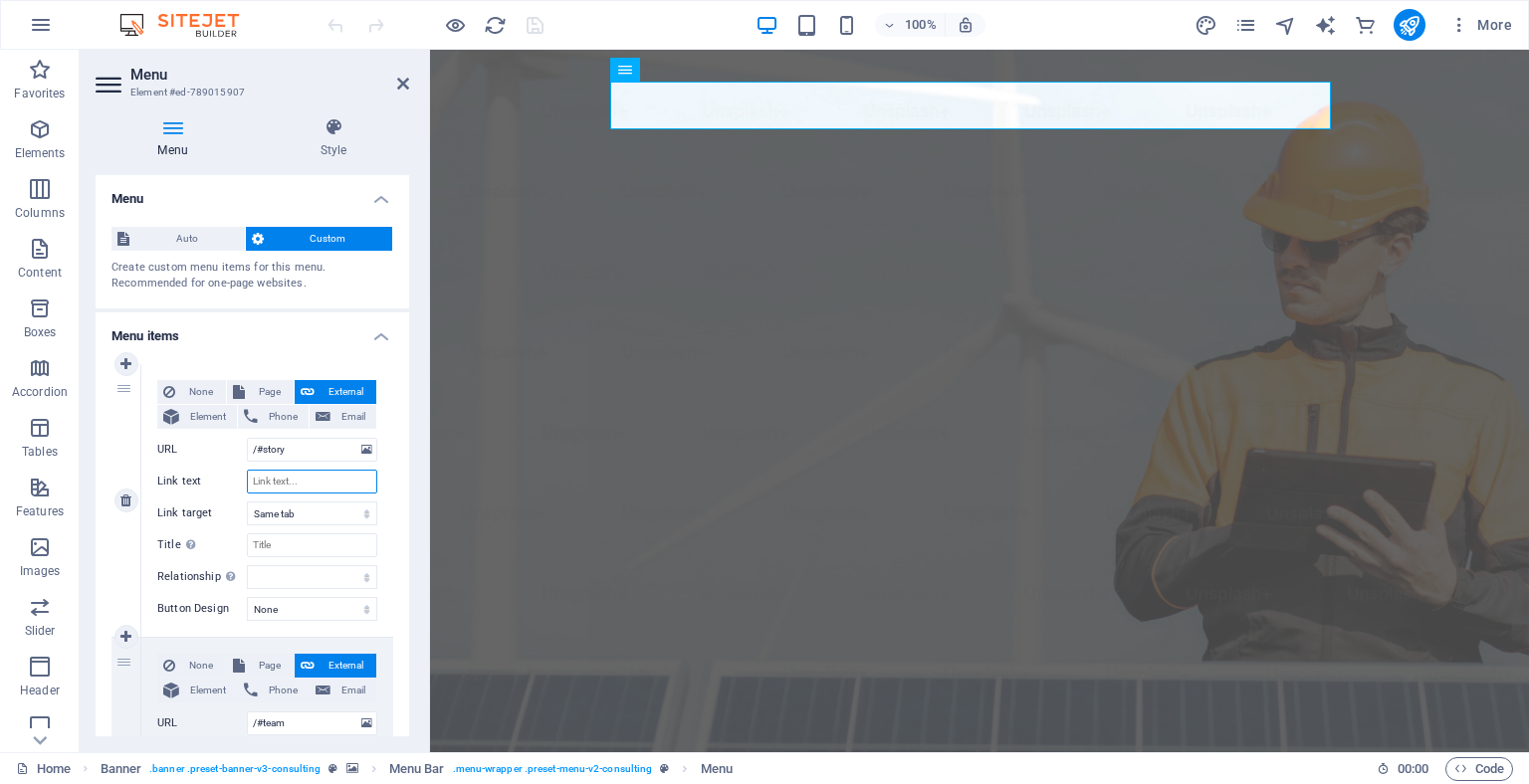 type on "h" 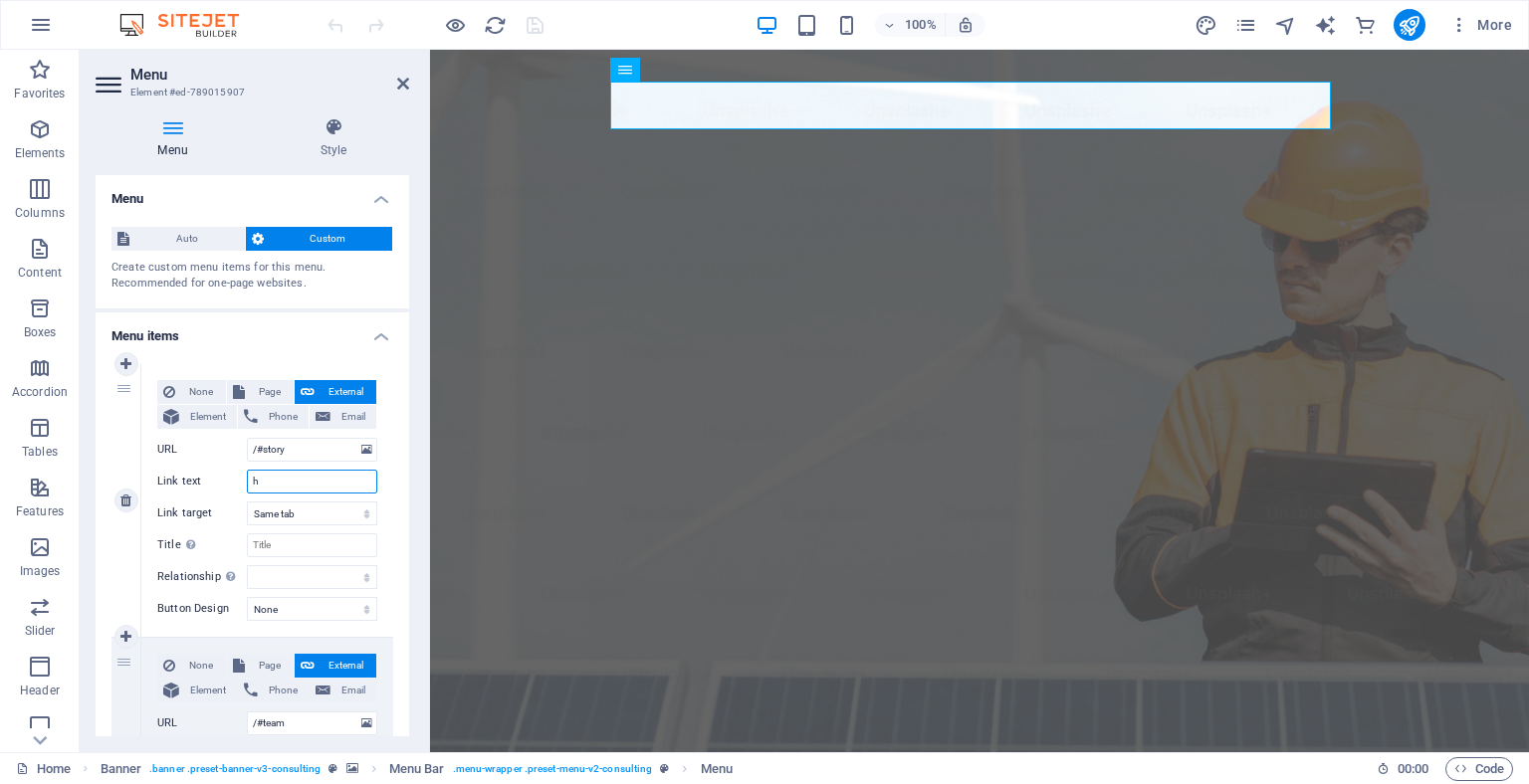 select 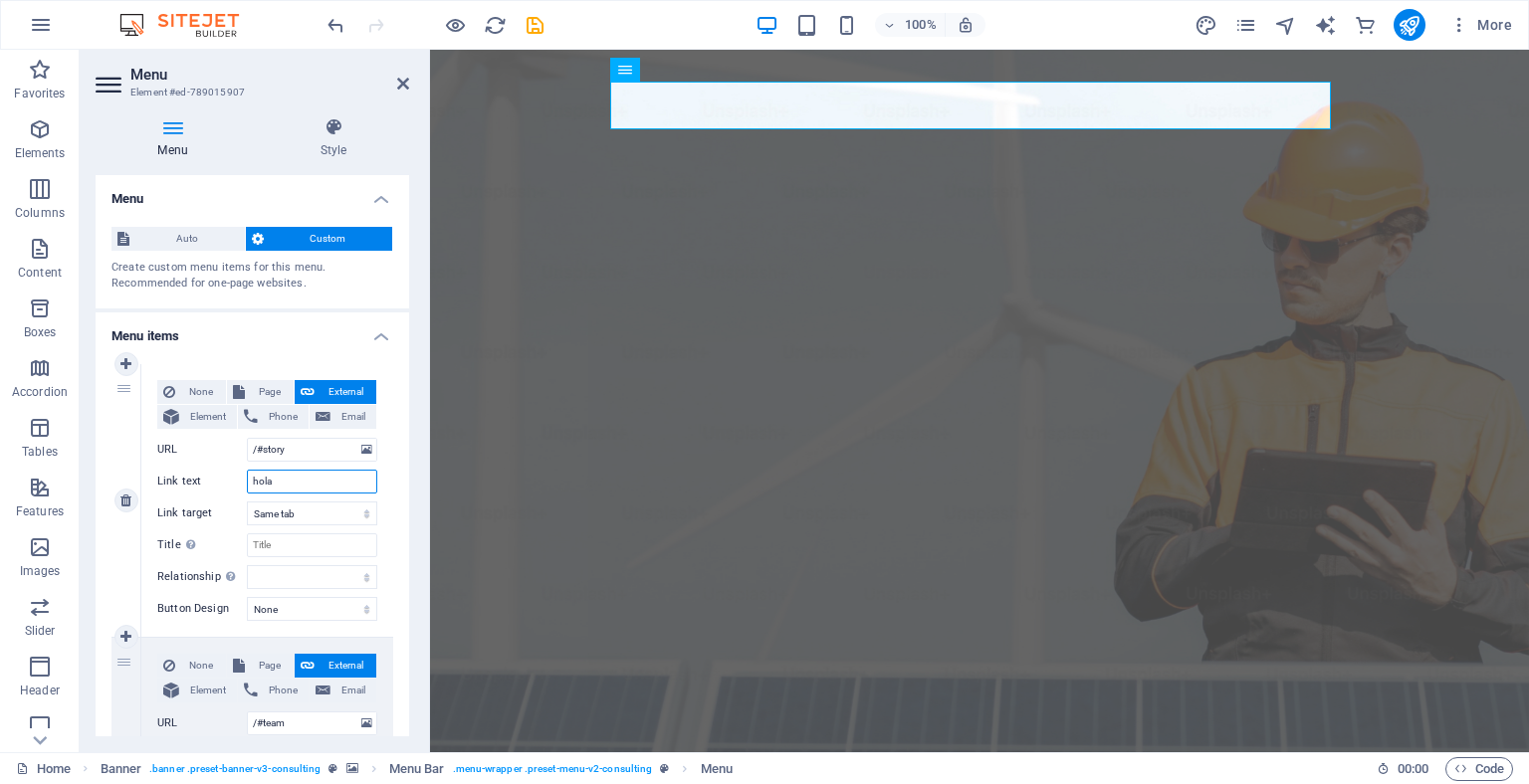 type on "hola" 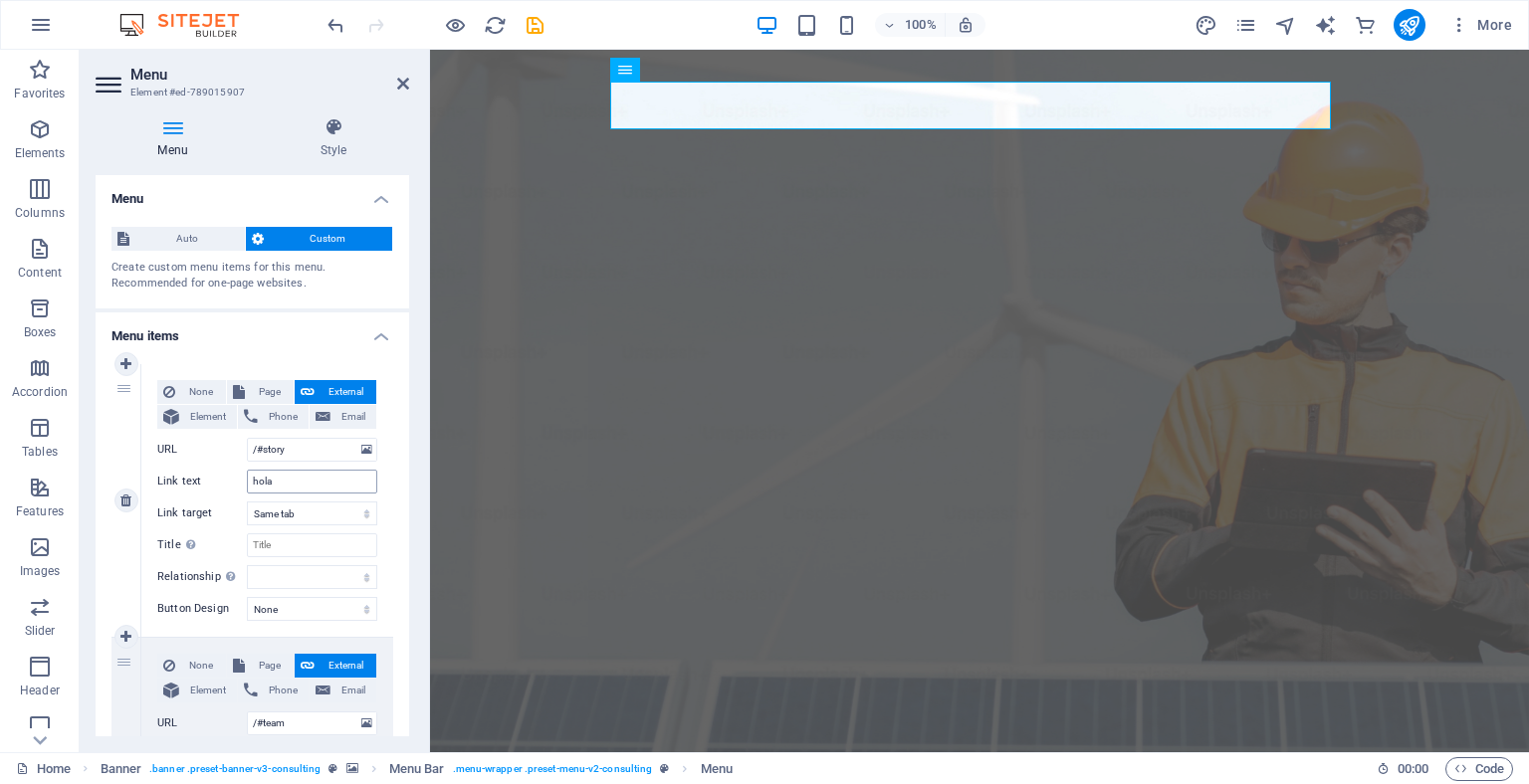 select 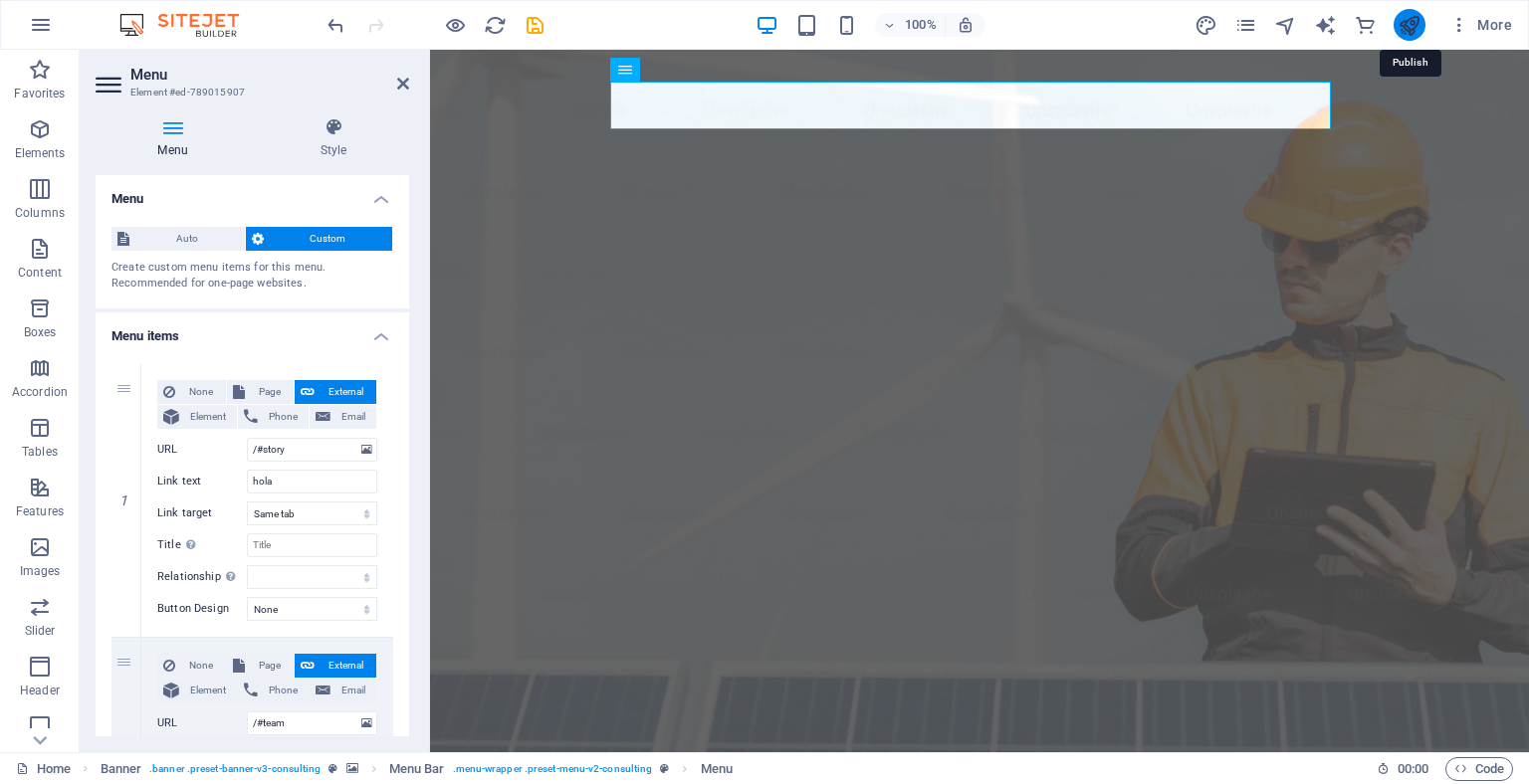 click at bounding box center [1409, 25] 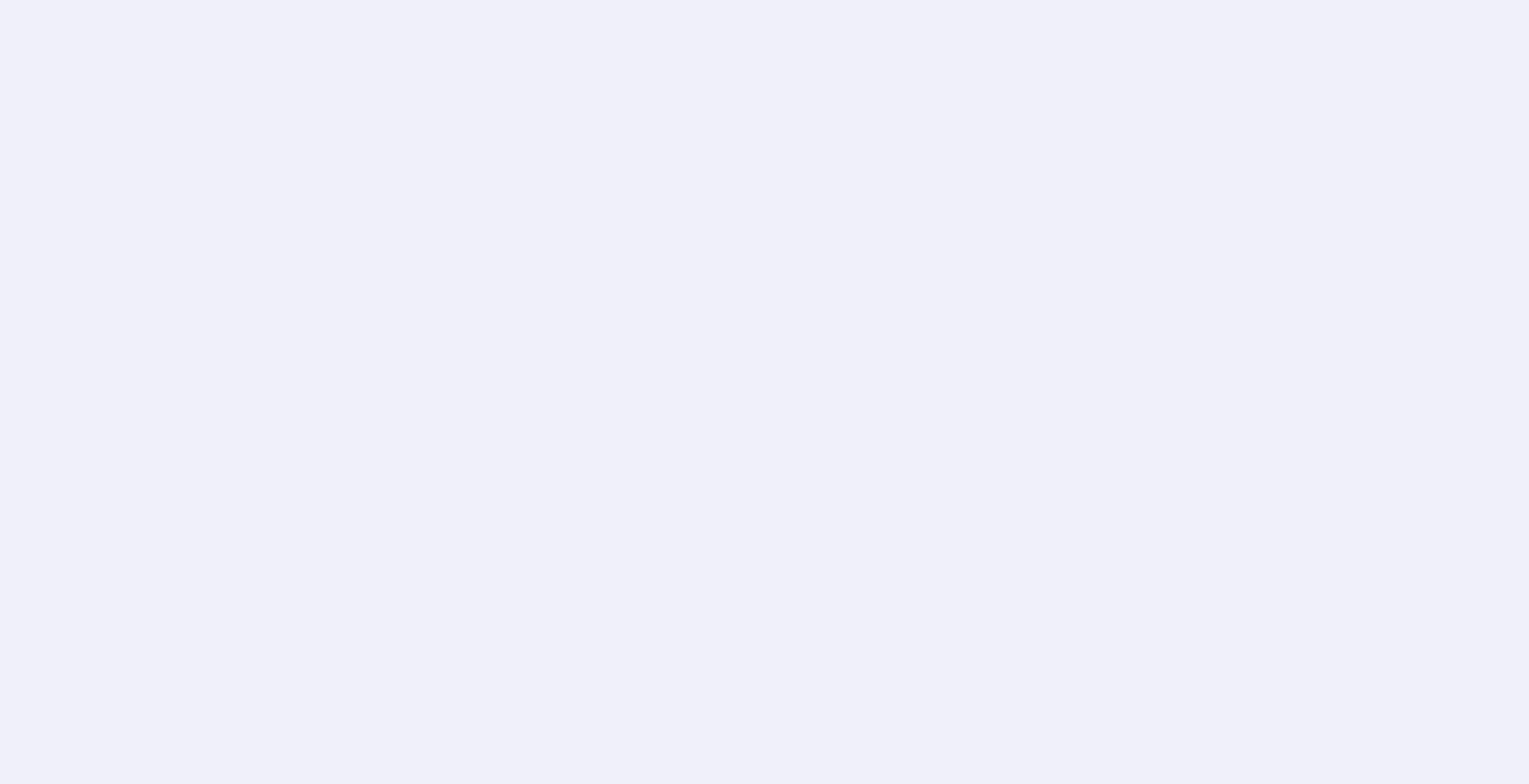 scroll, scrollTop: 0, scrollLeft: 0, axis: both 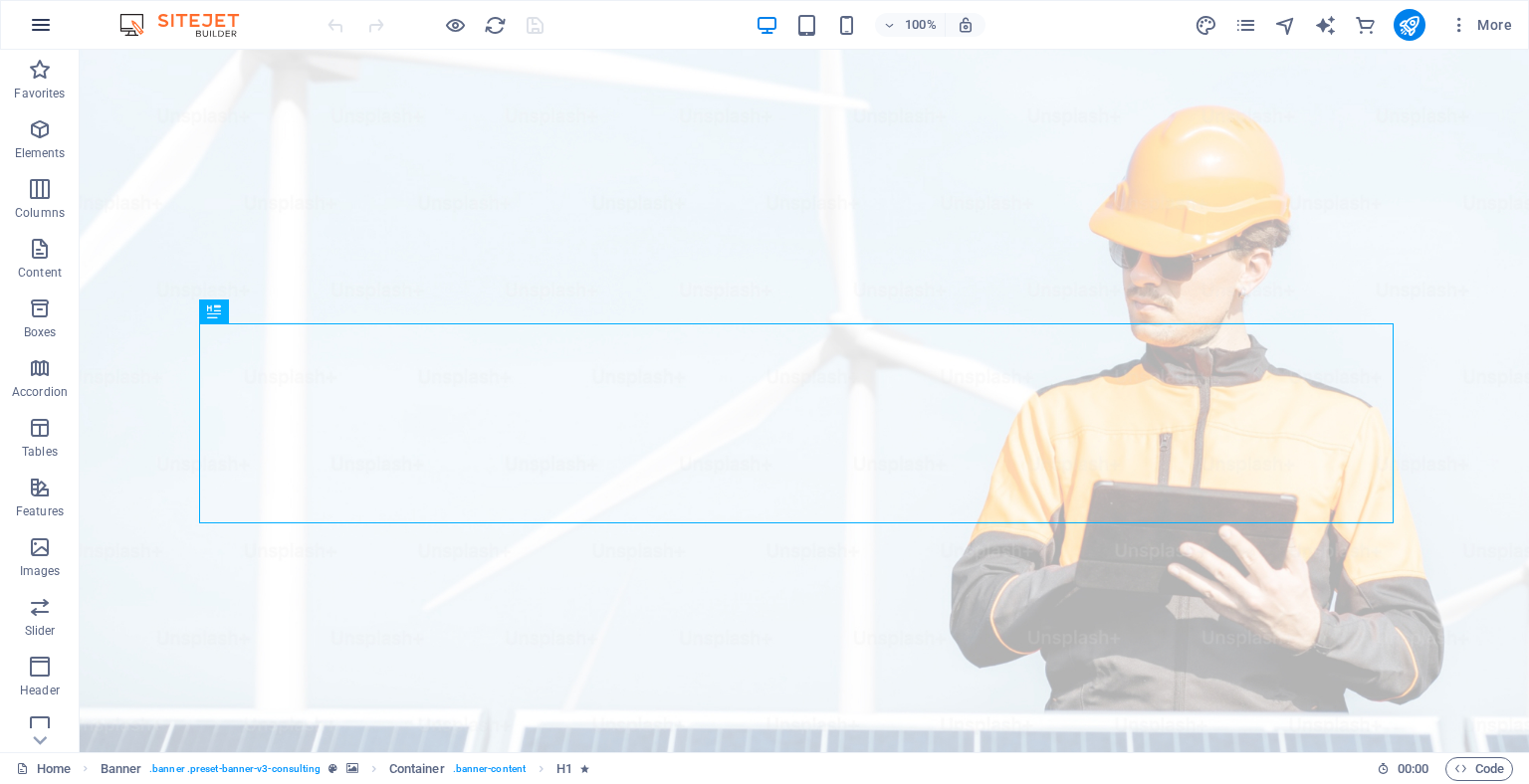 click at bounding box center (41, 25) 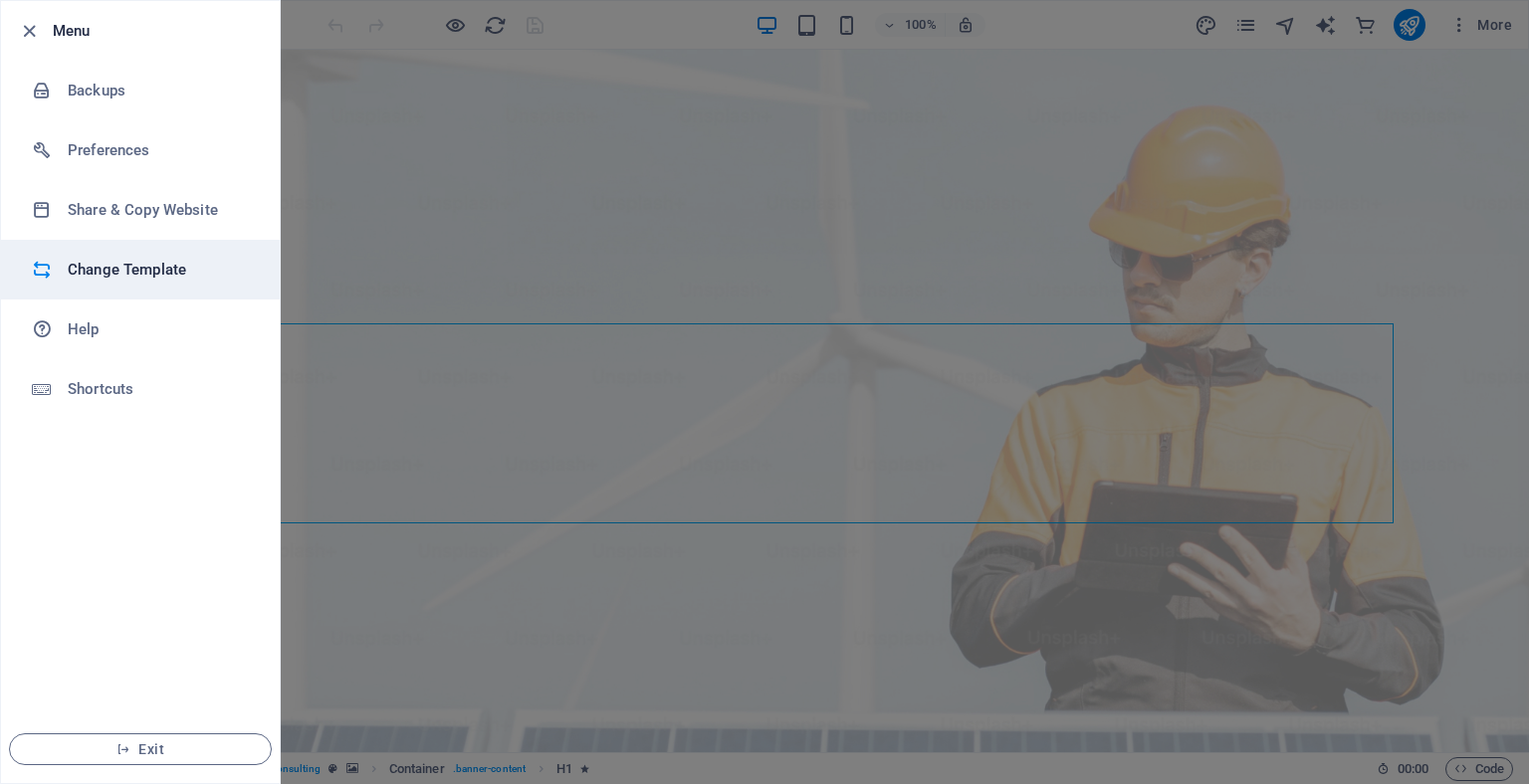 click on "Change Template" at bounding box center (140, 270) 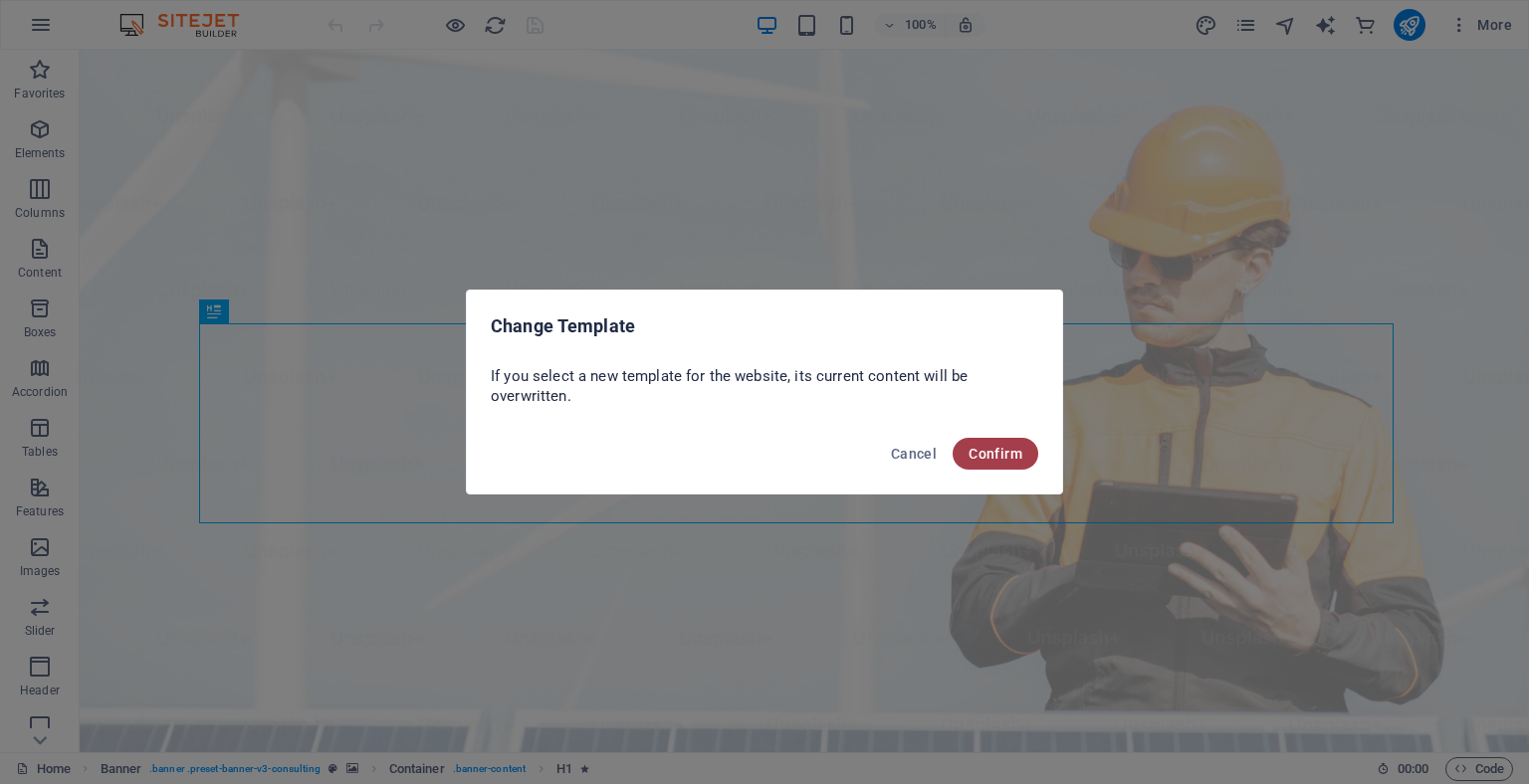 click on "Confirm" at bounding box center (995, 454) 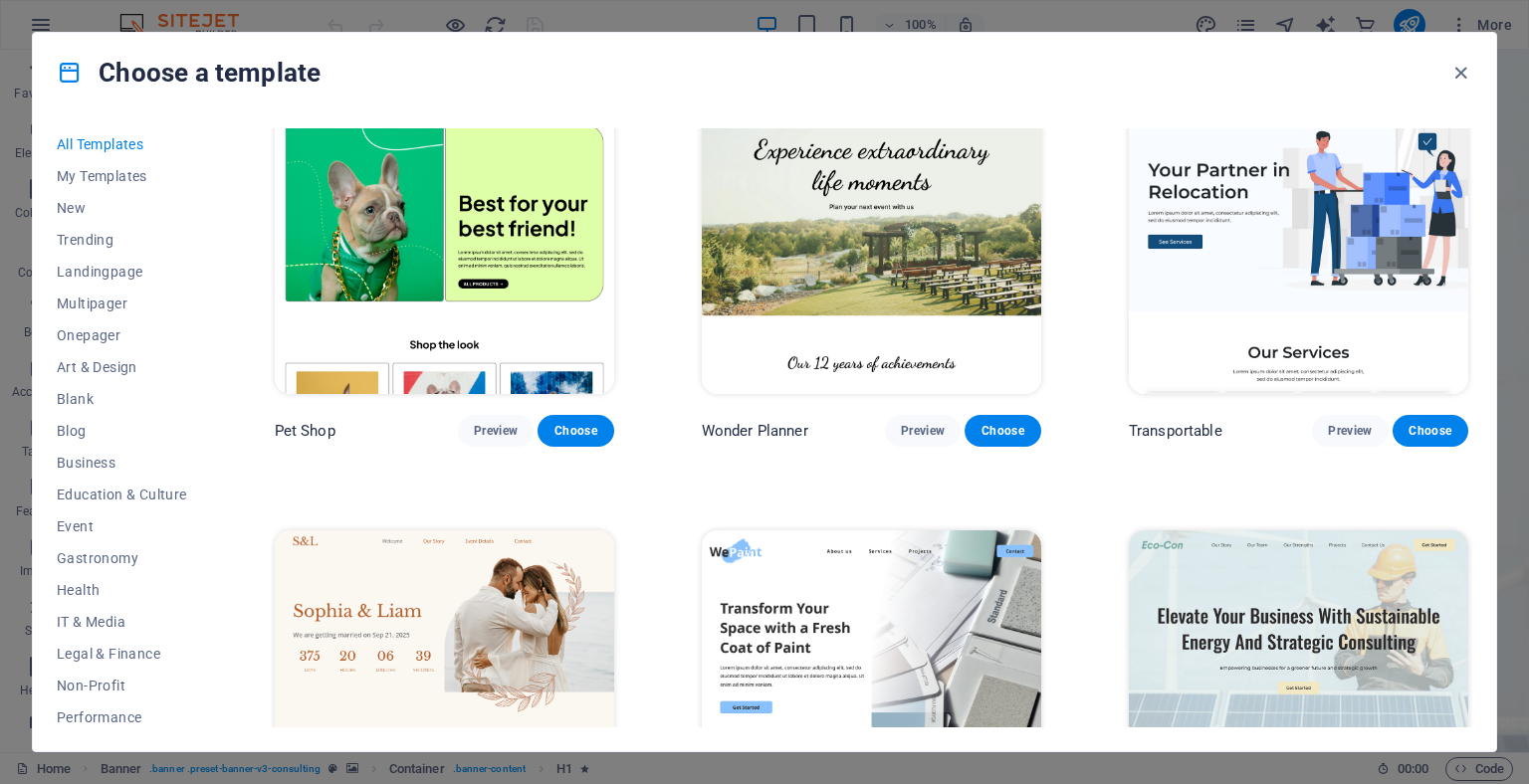 scroll, scrollTop: 947, scrollLeft: 0, axis: vertical 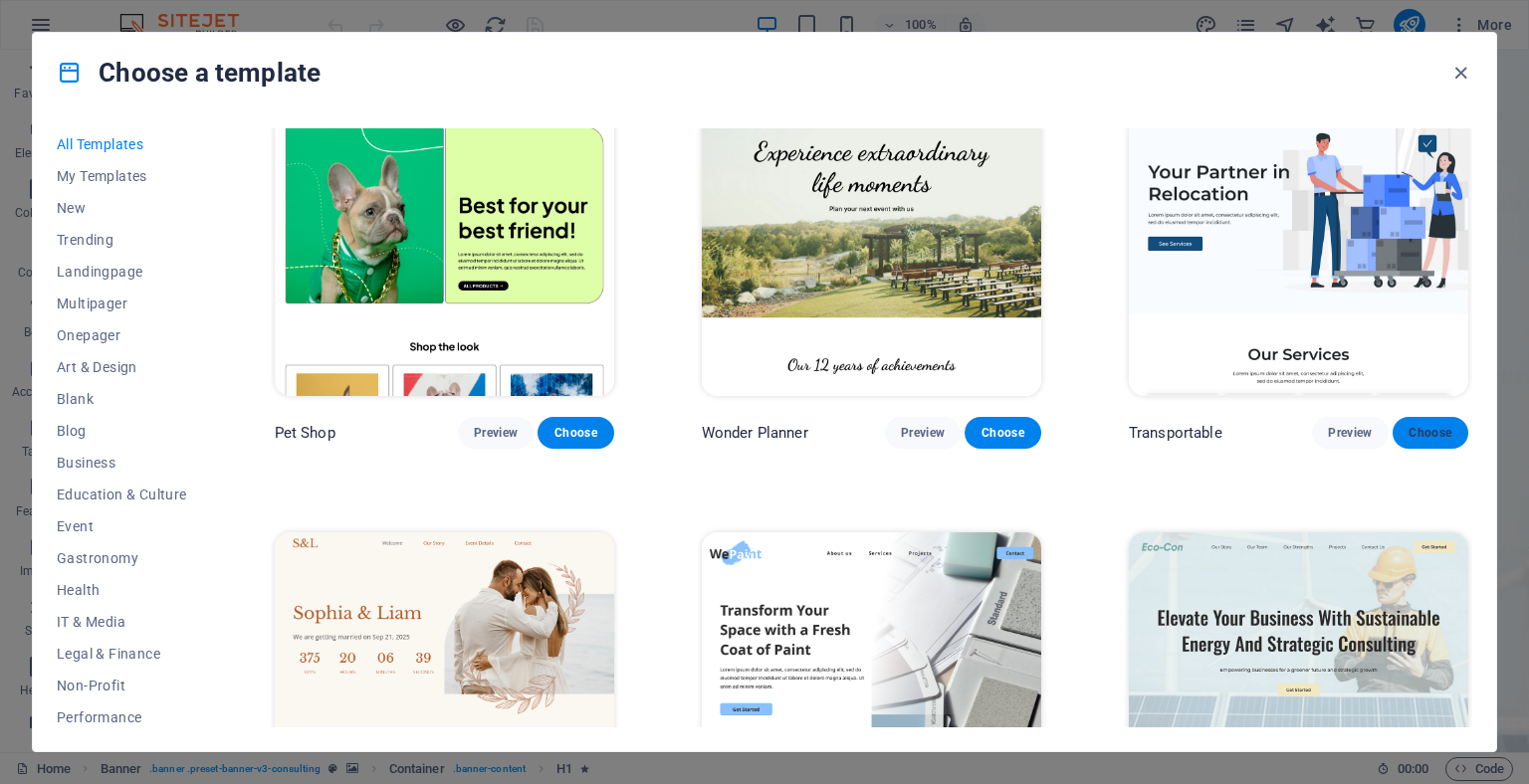 click on "Choose" at bounding box center (1430, 433) 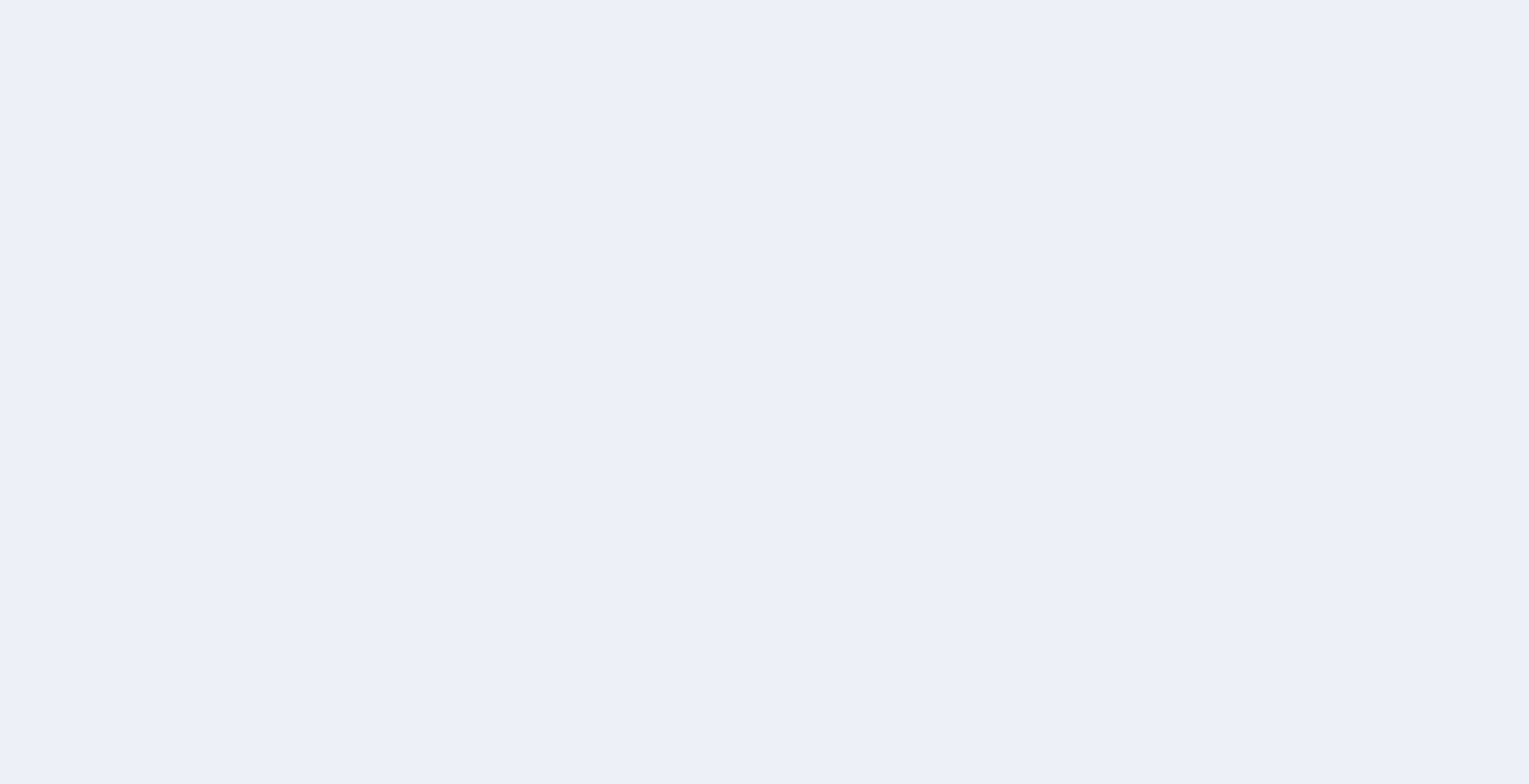scroll, scrollTop: 0, scrollLeft: 0, axis: both 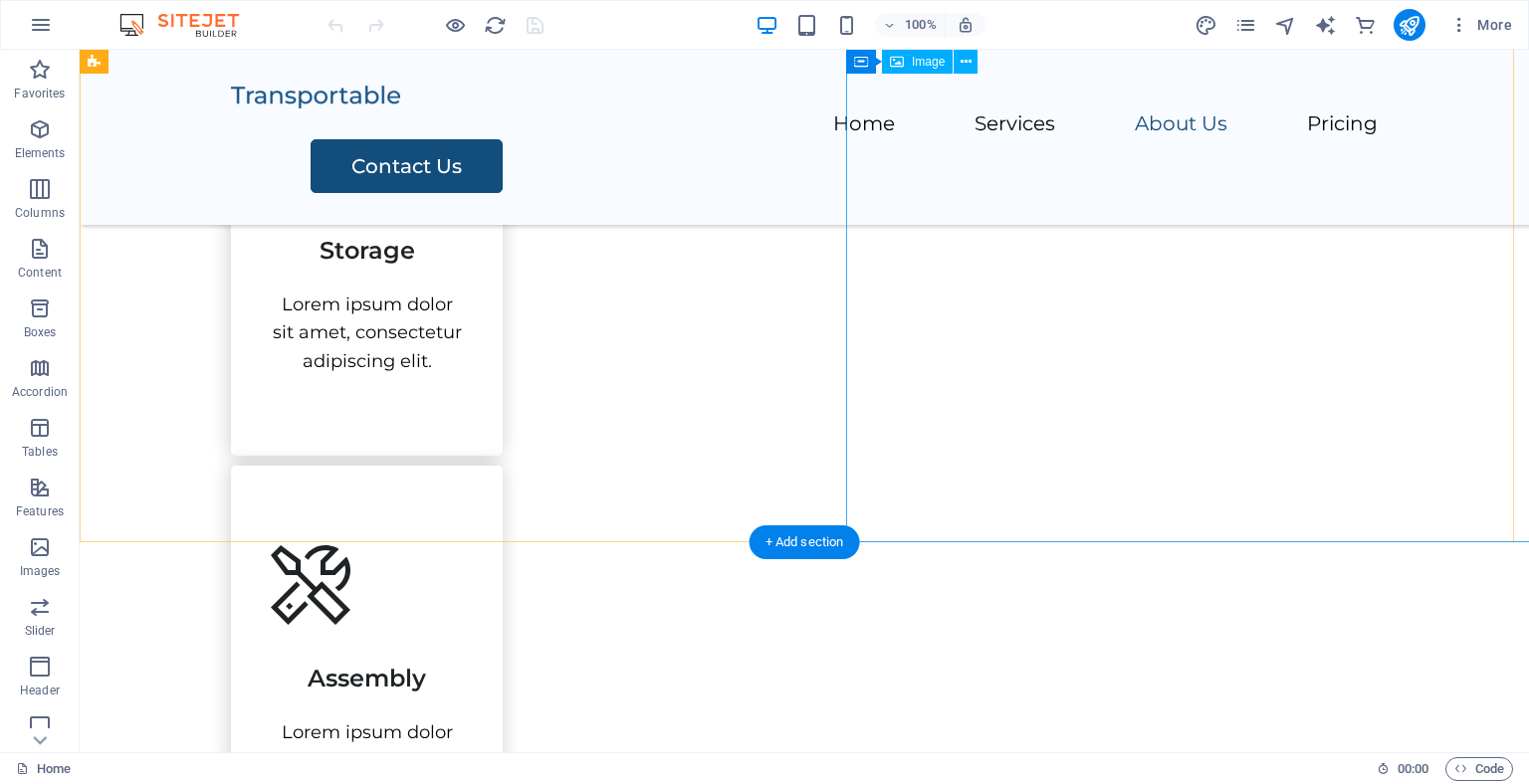 click at bounding box center [1241, -1446] 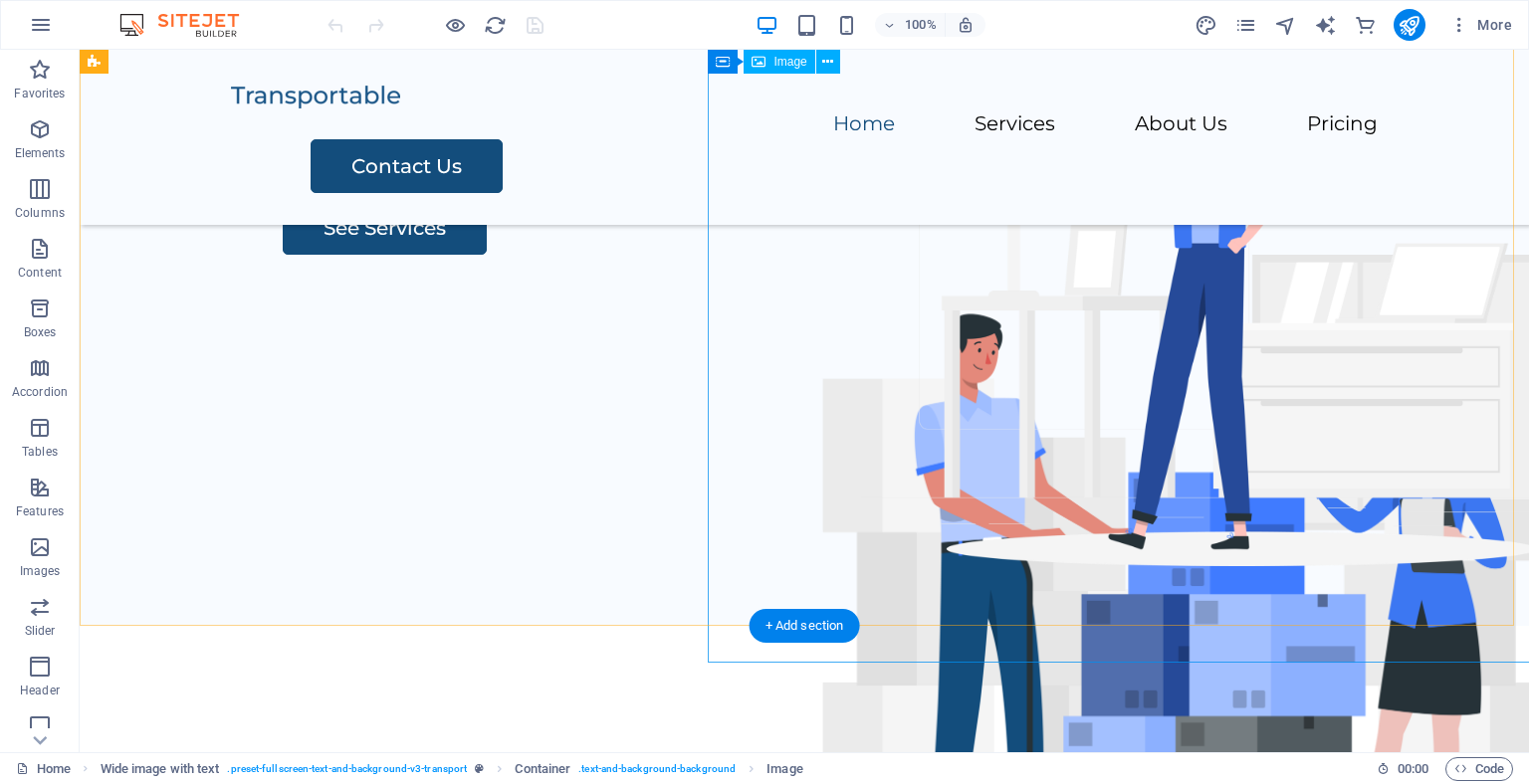 scroll, scrollTop: 0, scrollLeft: 0, axis: both 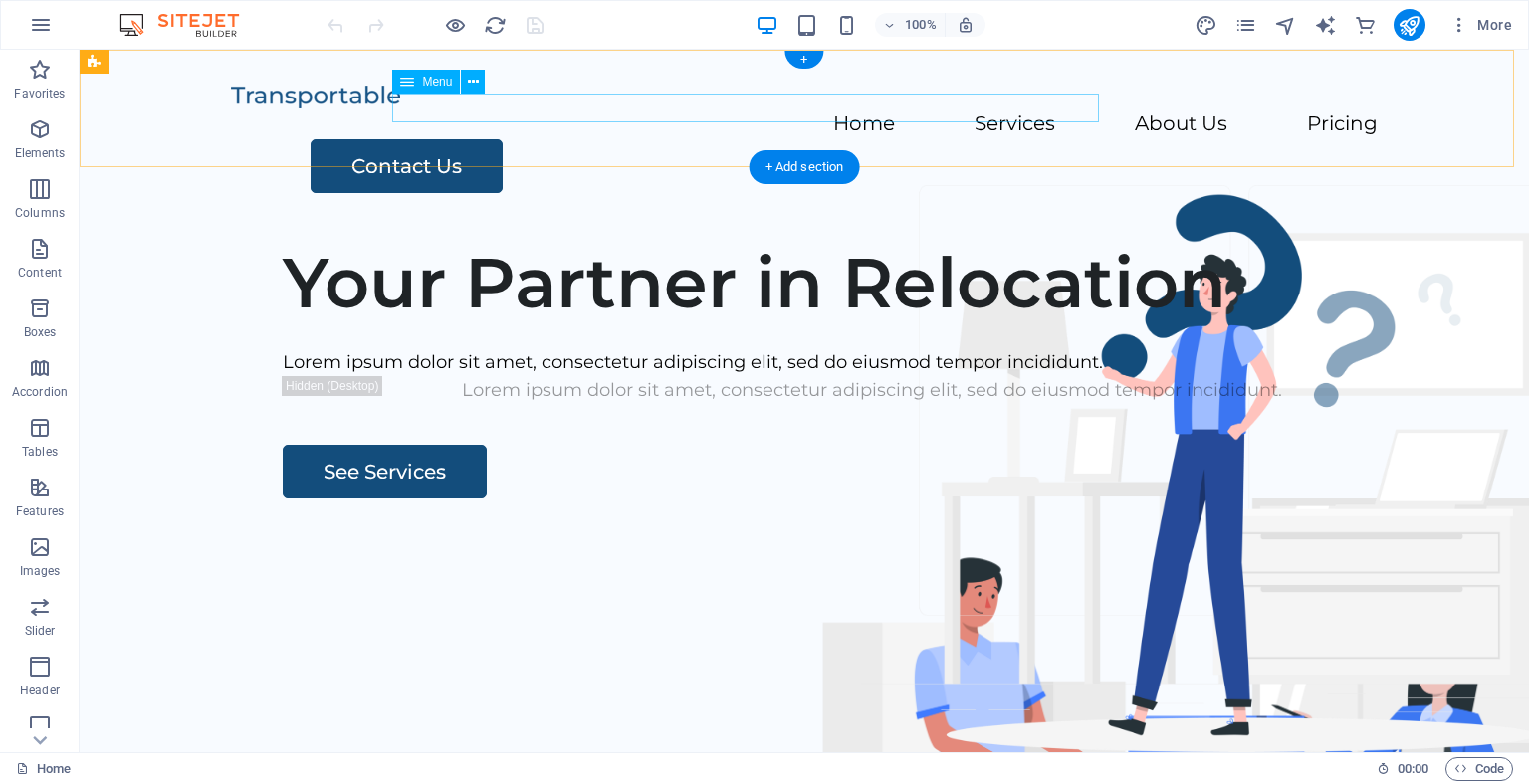 click on "Home Services About Us Pricing" at bounding box center [804, 124] 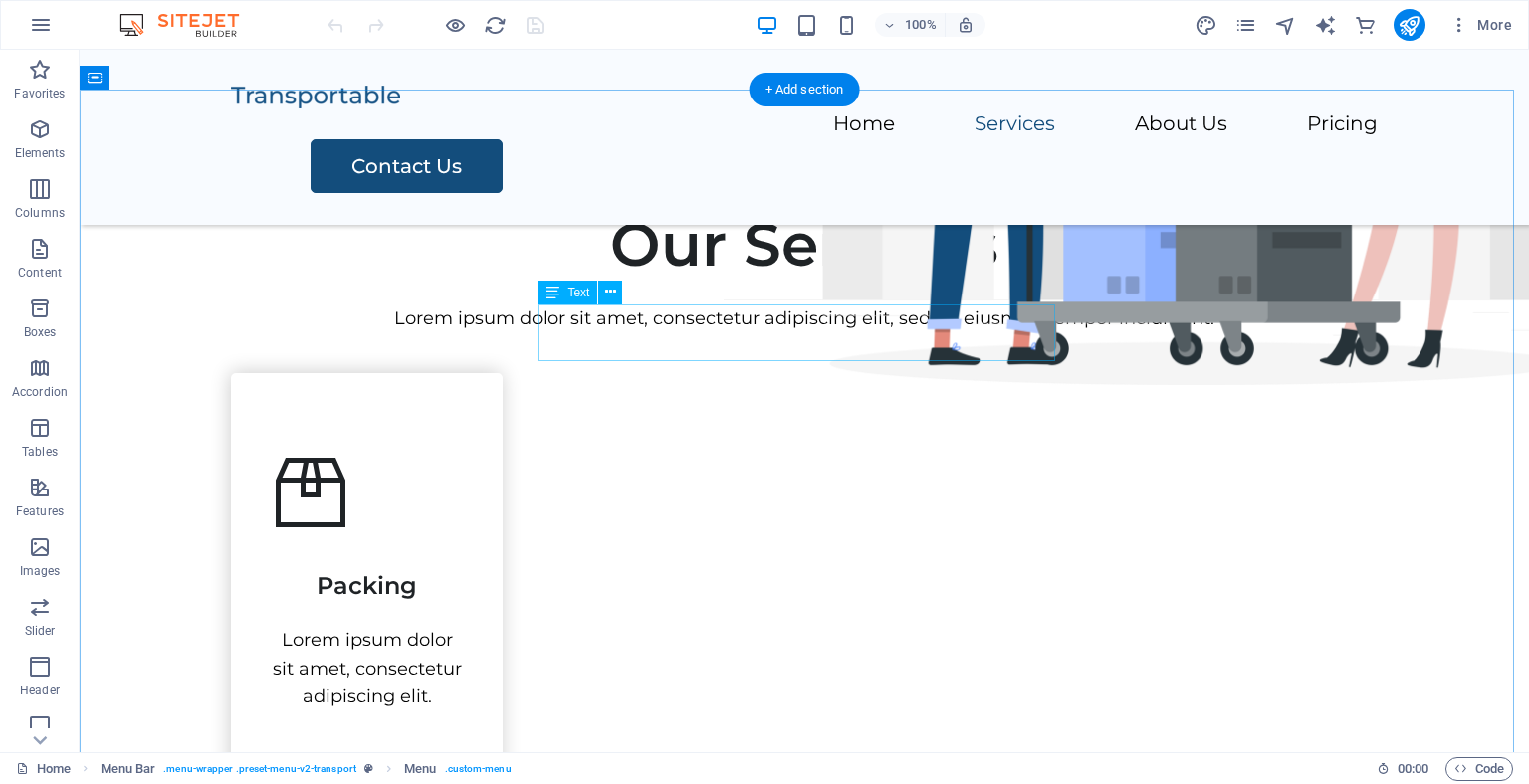 scroll, scrollTop: 720, scrollLeft: 0, axis: vertical 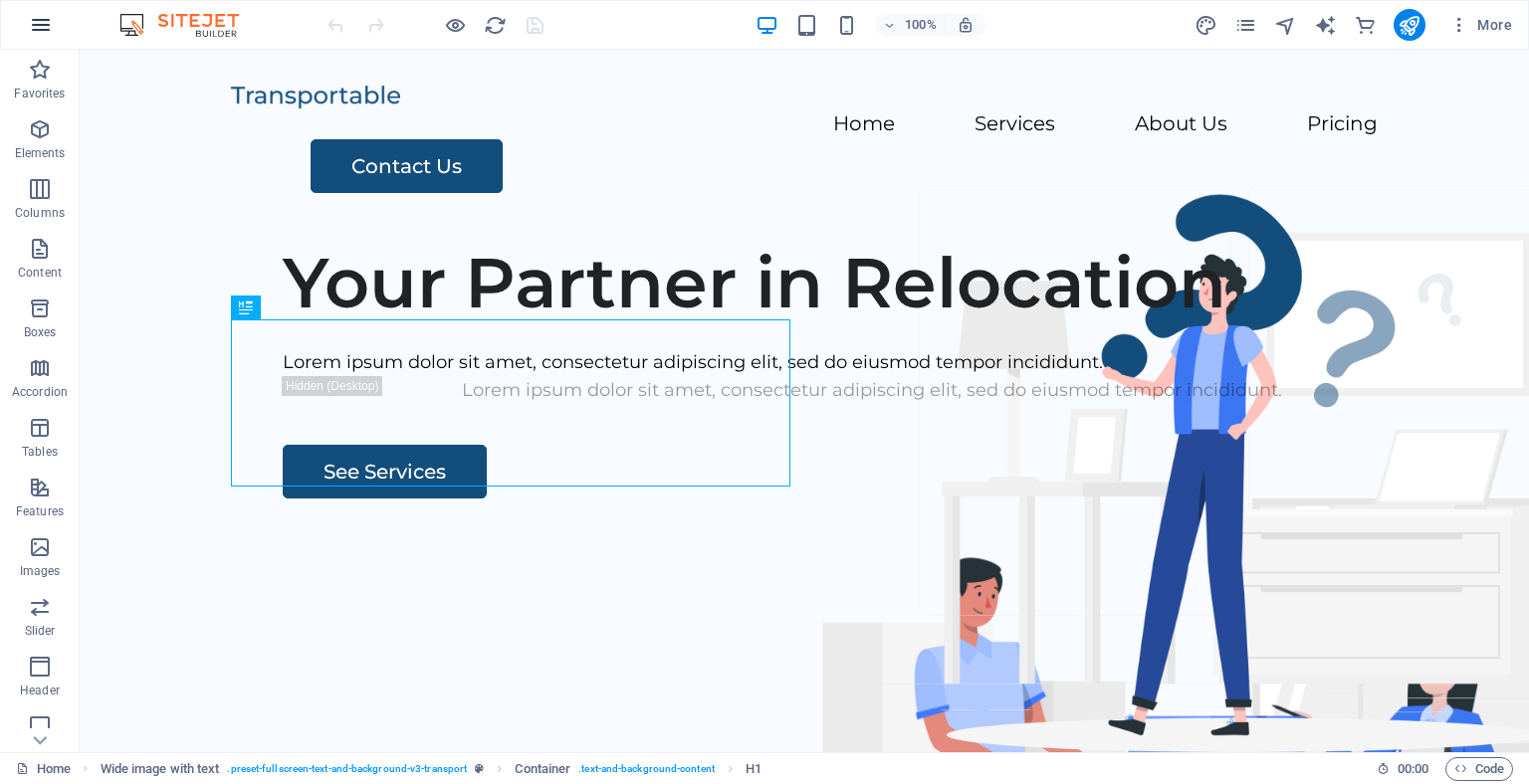 click at bounding box center (41, 25) 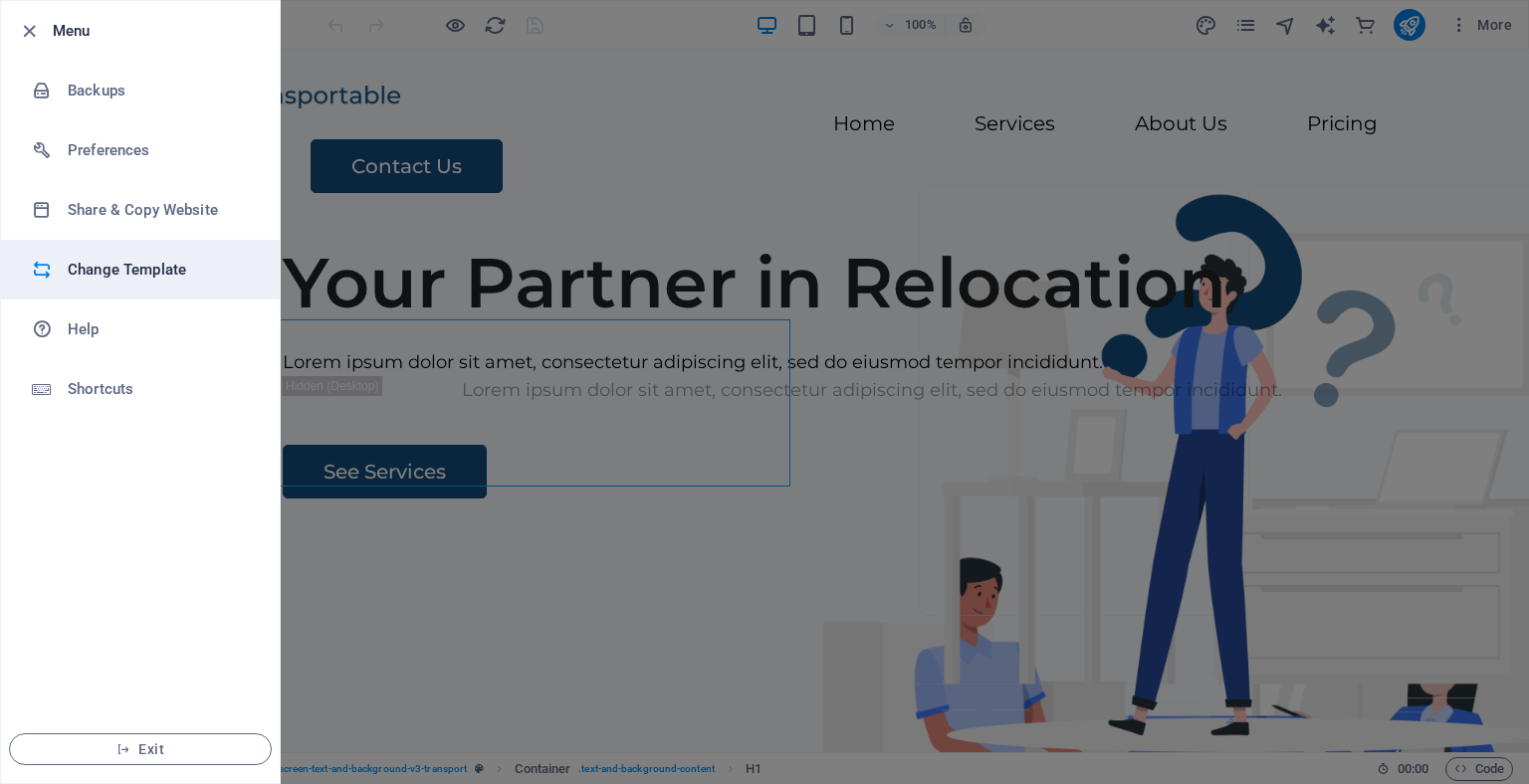 click on "Change Template" at bounding box center (159, 270) 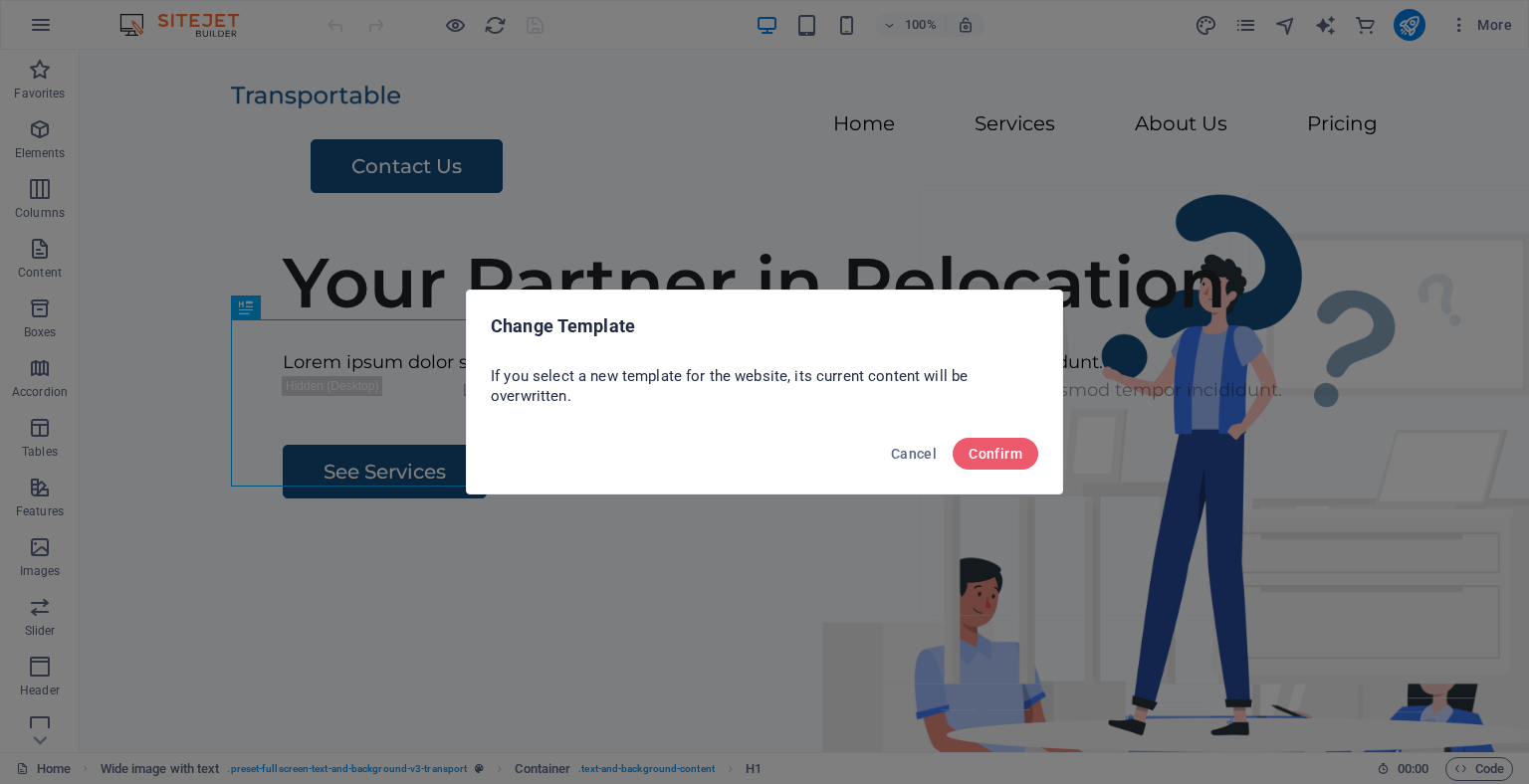 click on "Cancel Confirm" at bounding box center [764, 460] 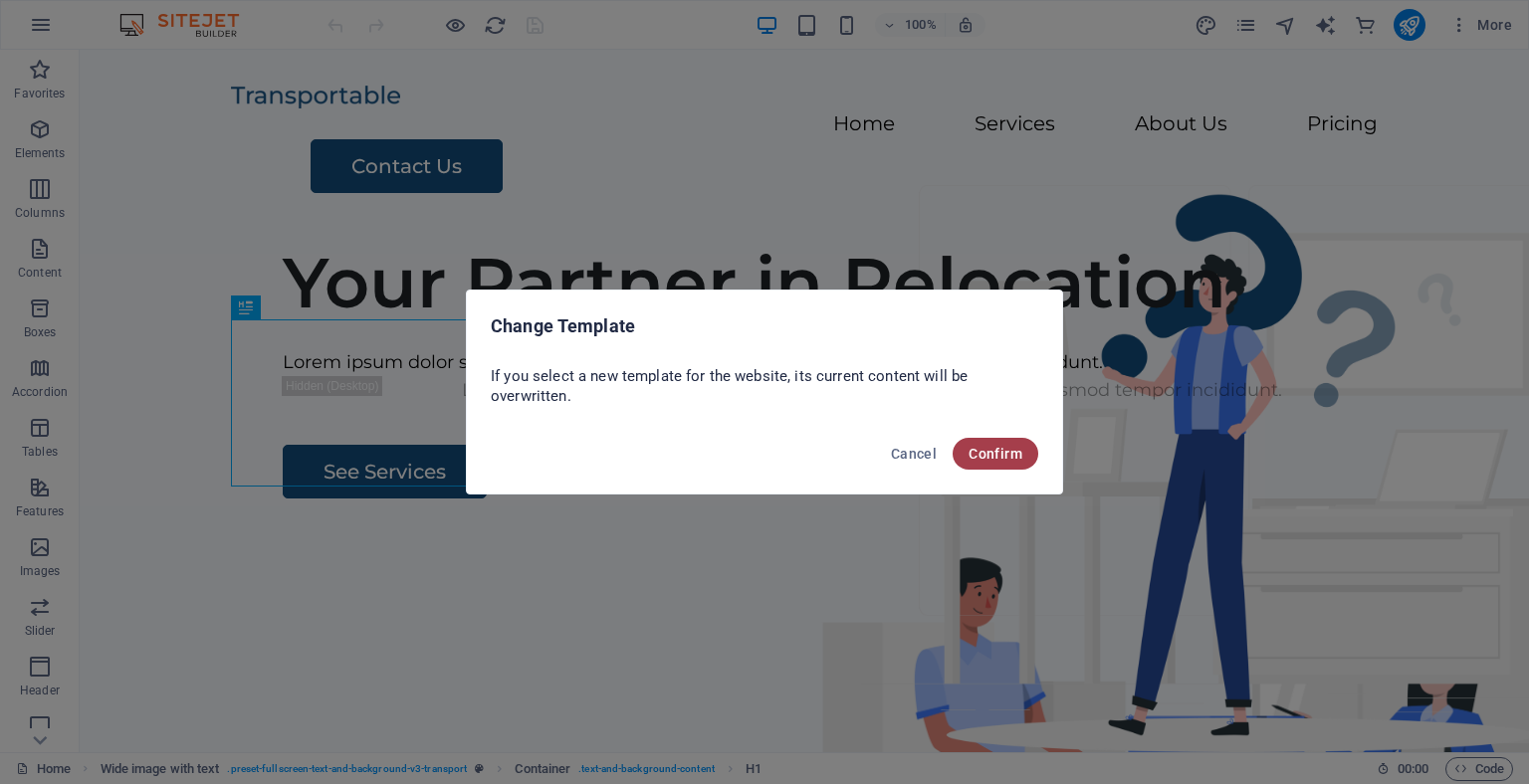 click on "Confirm" at bounding box center [995, 454] 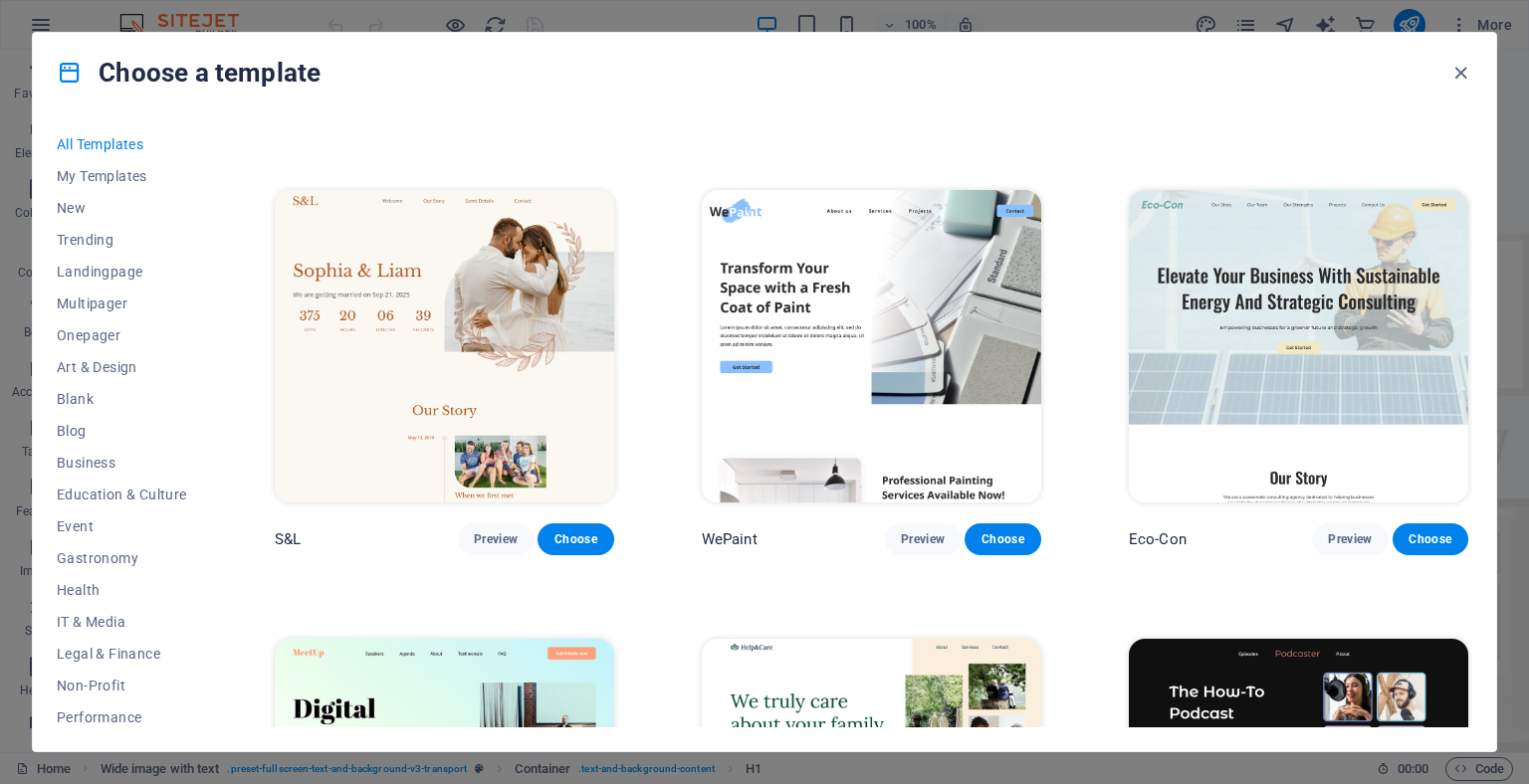 scroll, scrollTop: 1289, scrollLeft: 0, axis: vertical 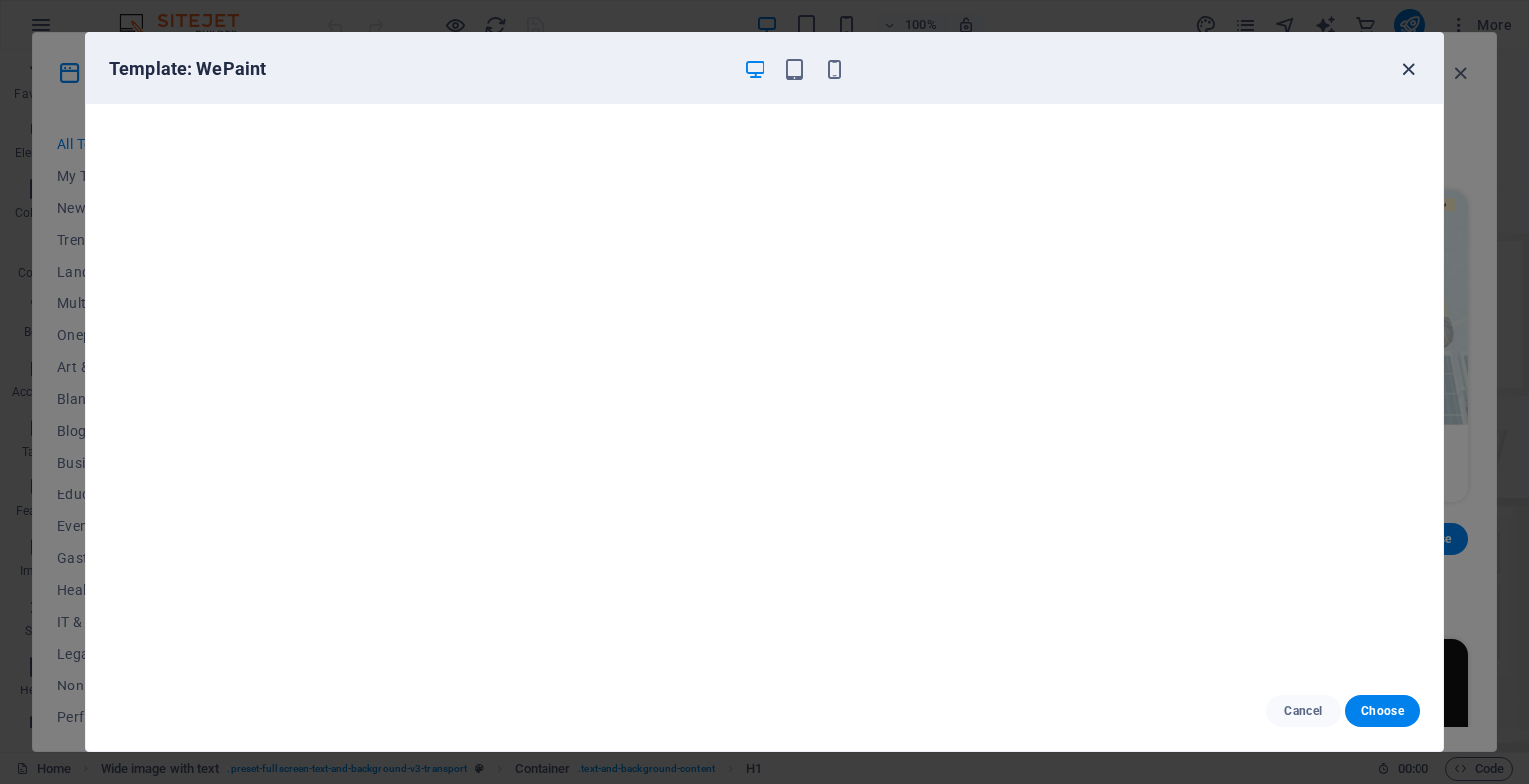 click at bounding box center [1408, 69] 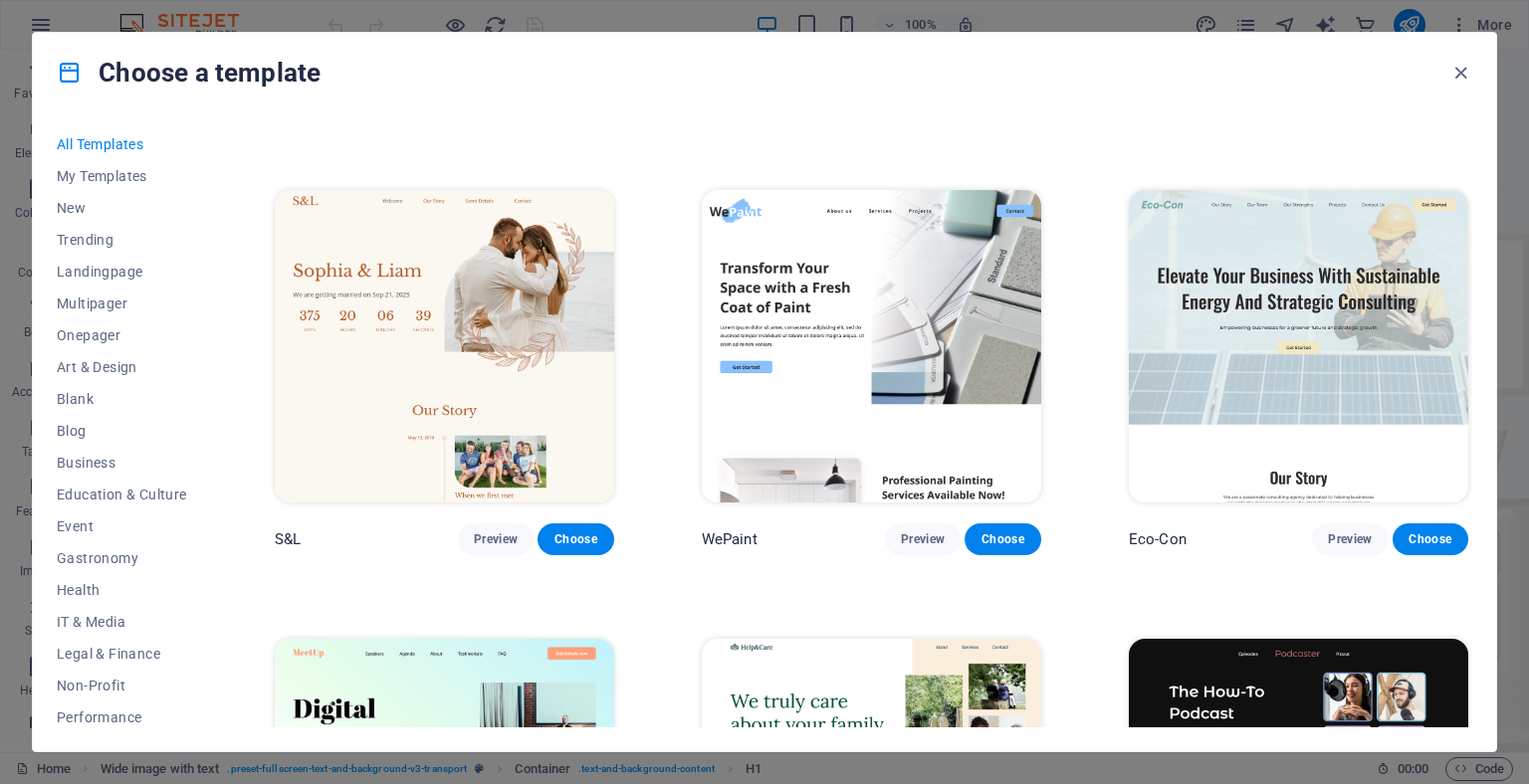 click at bounding box center (1298, 346) 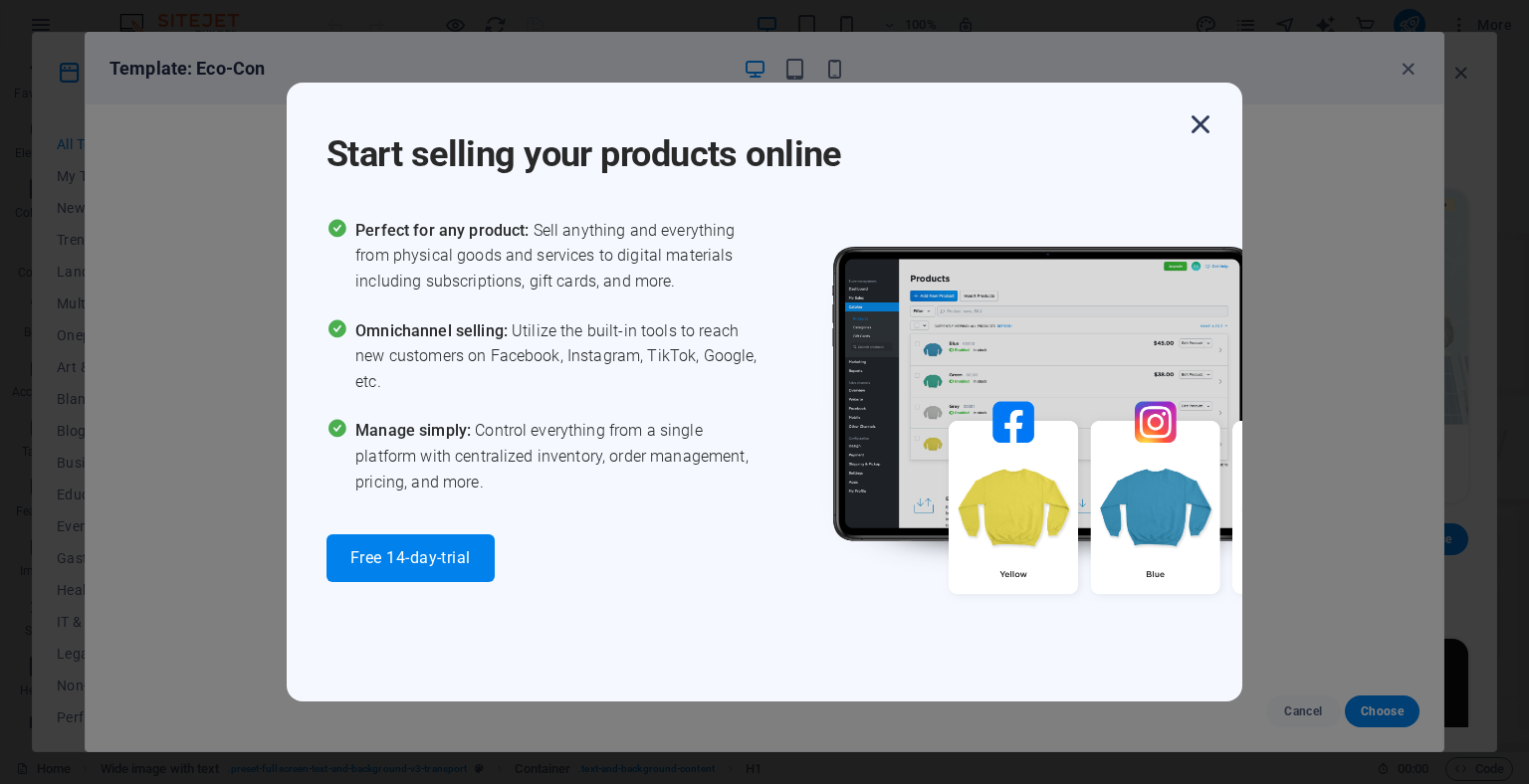 click at bounding box center [1201, 124] 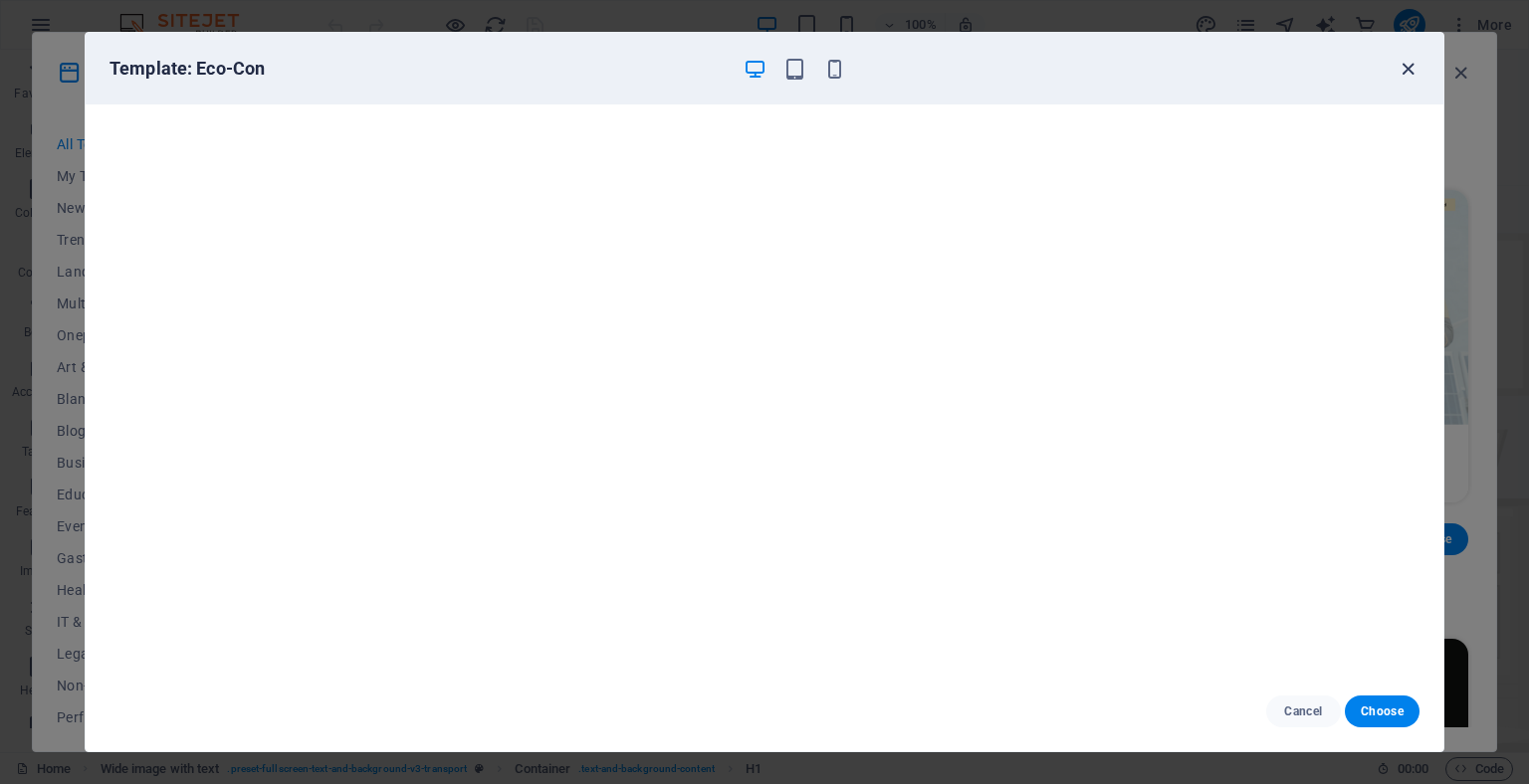 click at bounding box center [1408, 69] 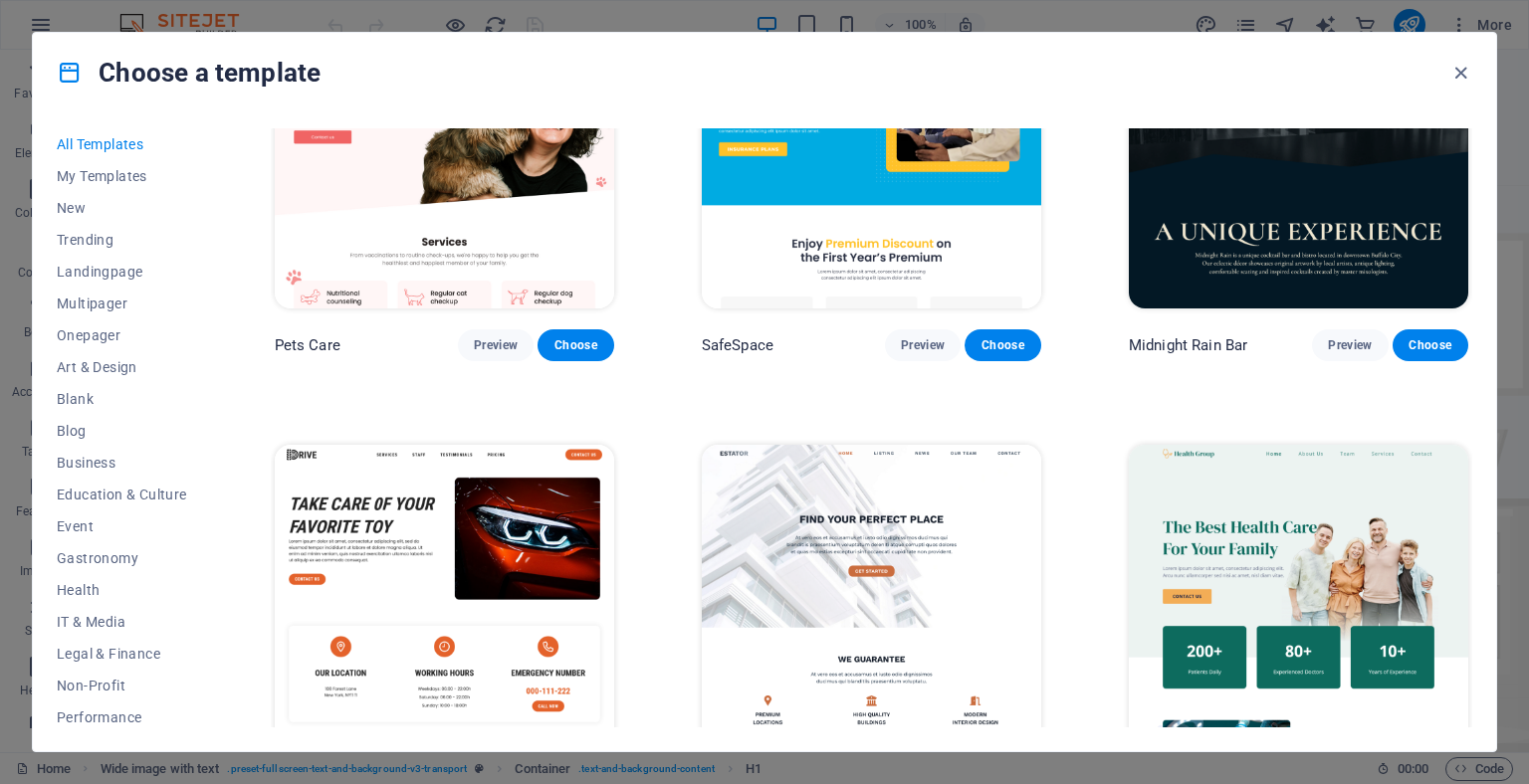 scroll, scrollTop: 4179, scrollLeft: 0, axis: vertical 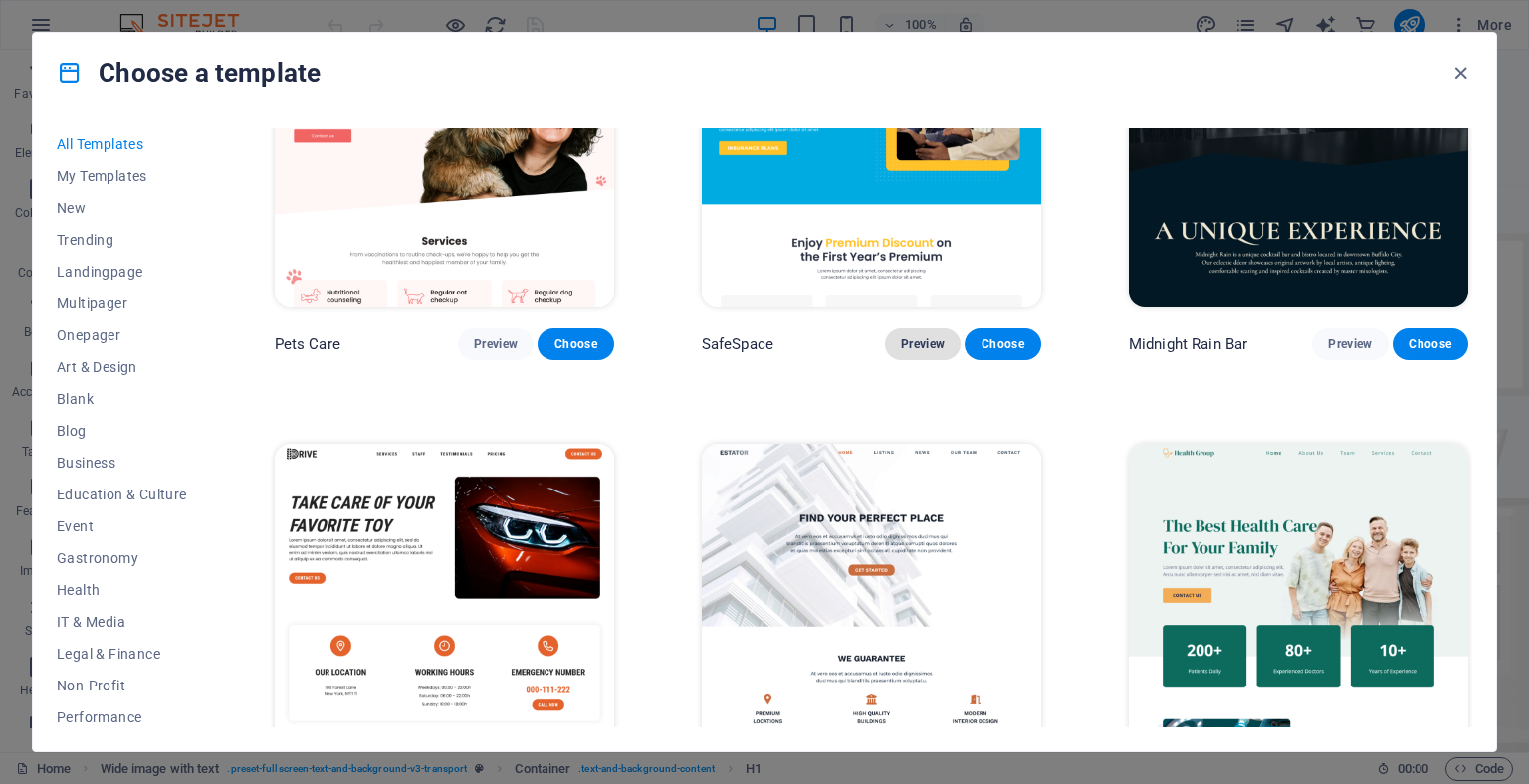 click on "Preview" at bounding box center [923, 344] 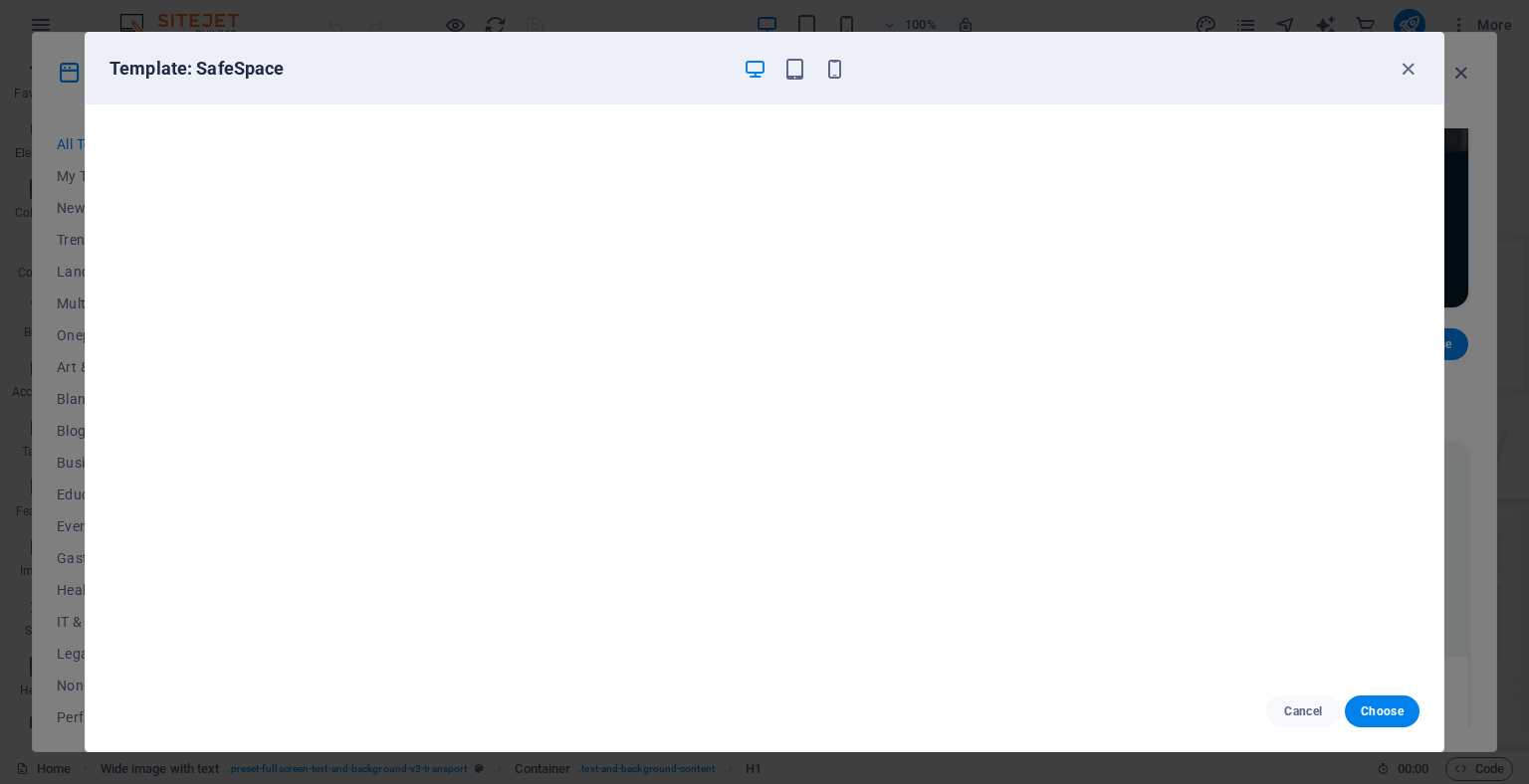 scroll, scrollTop: 0, scrollLeft: 0, axis: both 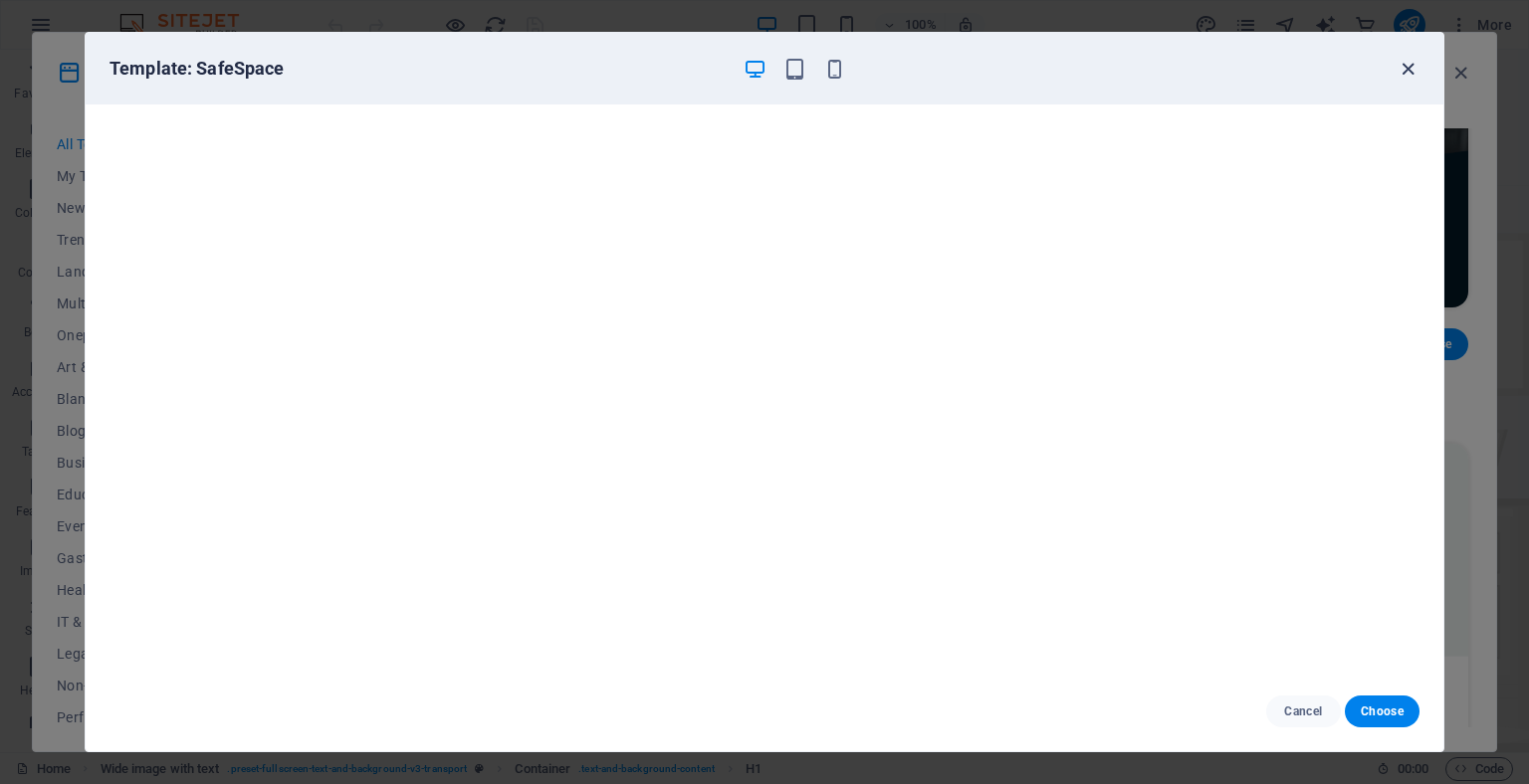 click at bounding box center [1408, 69] 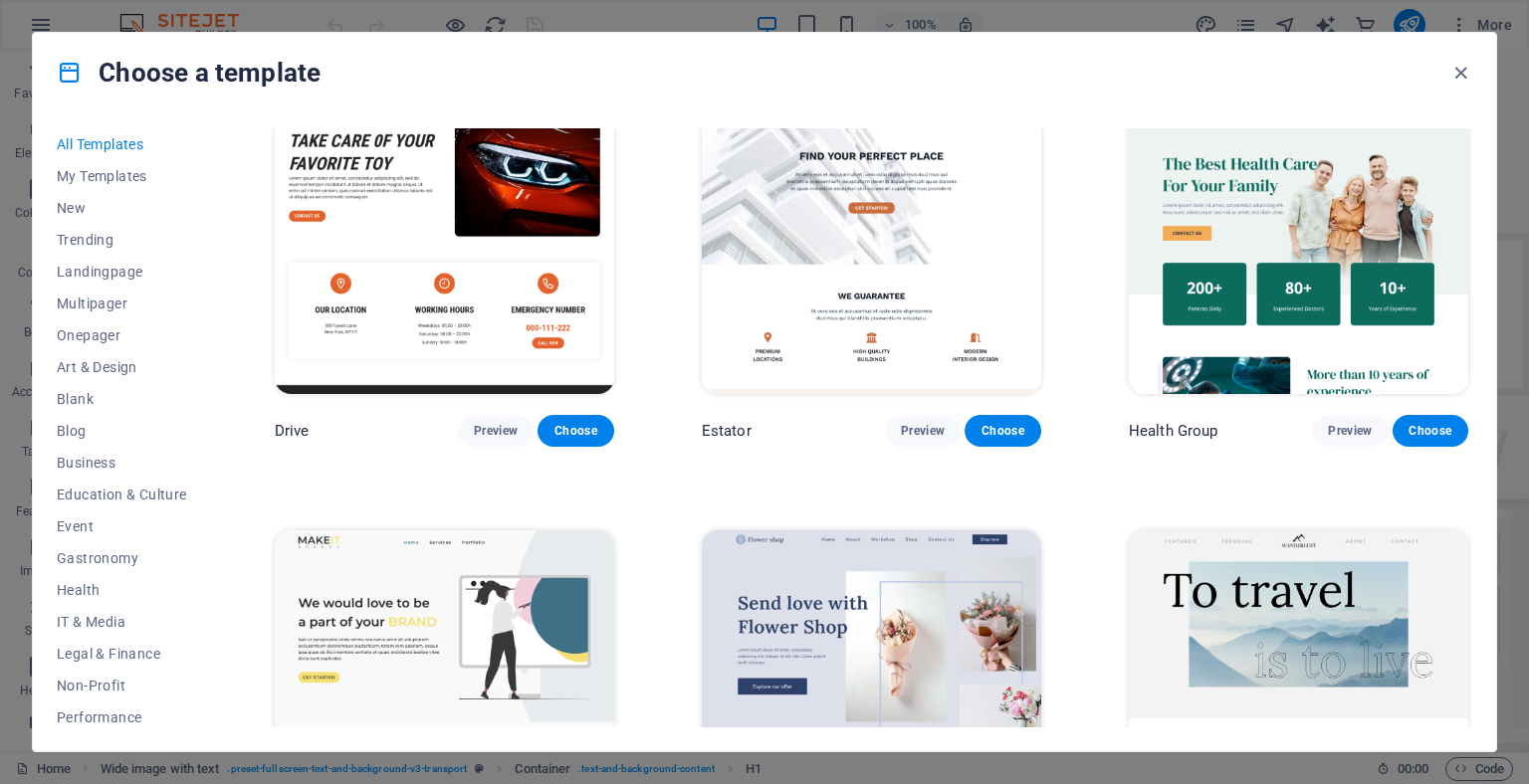 scroll, scrollTop: 4533, scrollLeft: 0, axis: vertical 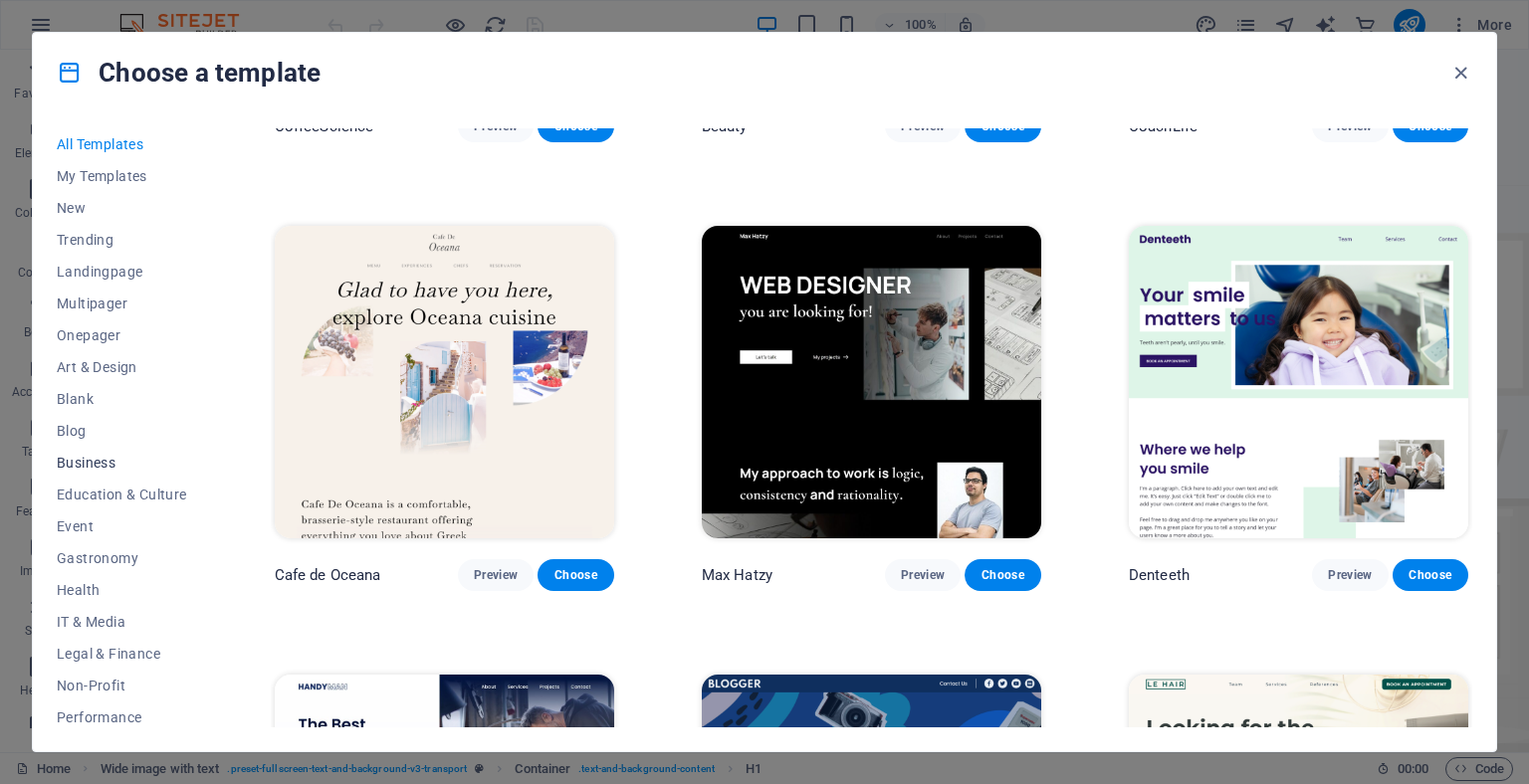 click on "Business" at bounding box center [121, 463] 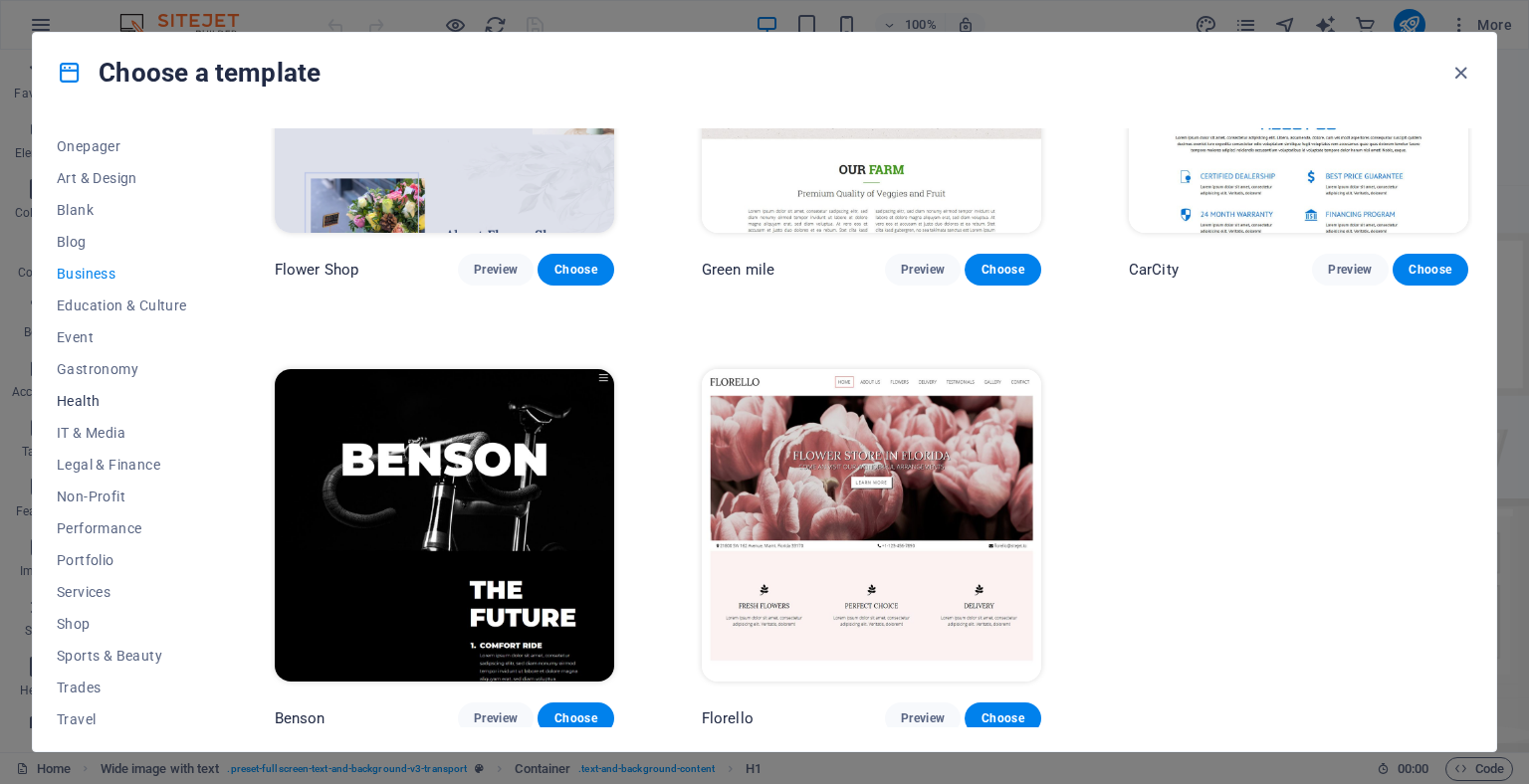 scroll, scrollTop: 190, scrollLeft: 0, axis: vertical 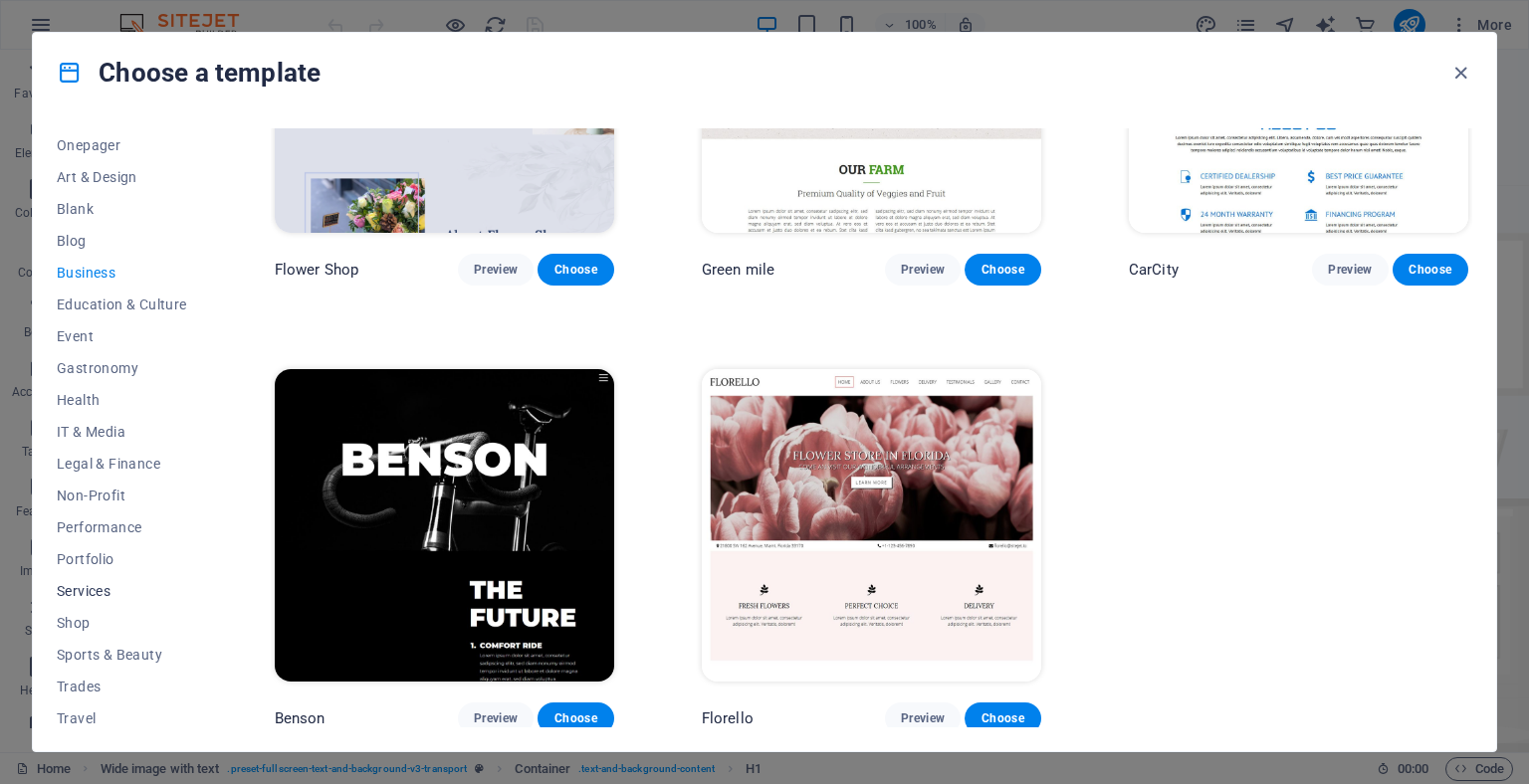 click on "Services" at bounding box center (121, 591) 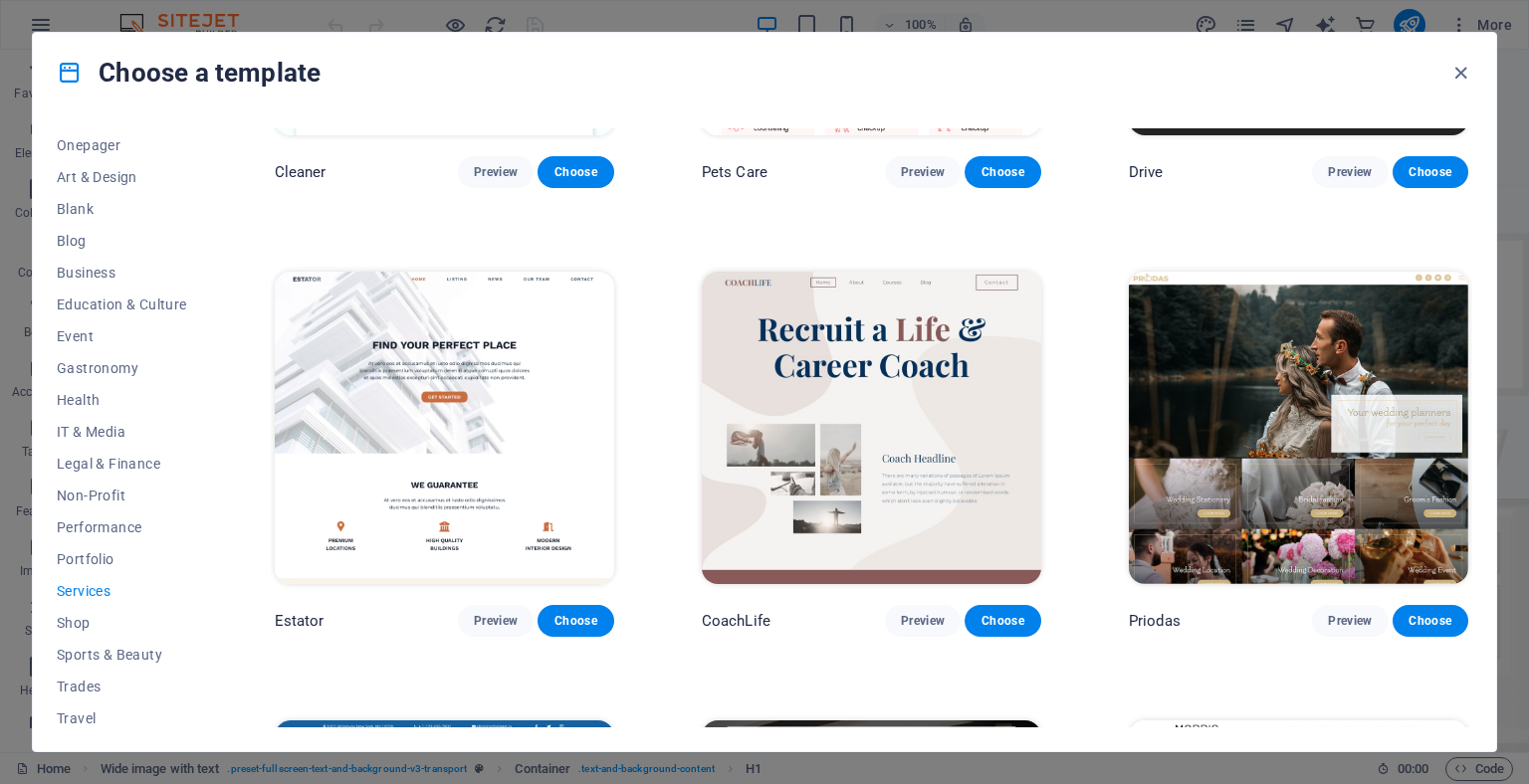 scroll, scrollTop: 758, scrollLeft: 0, axis: vertical 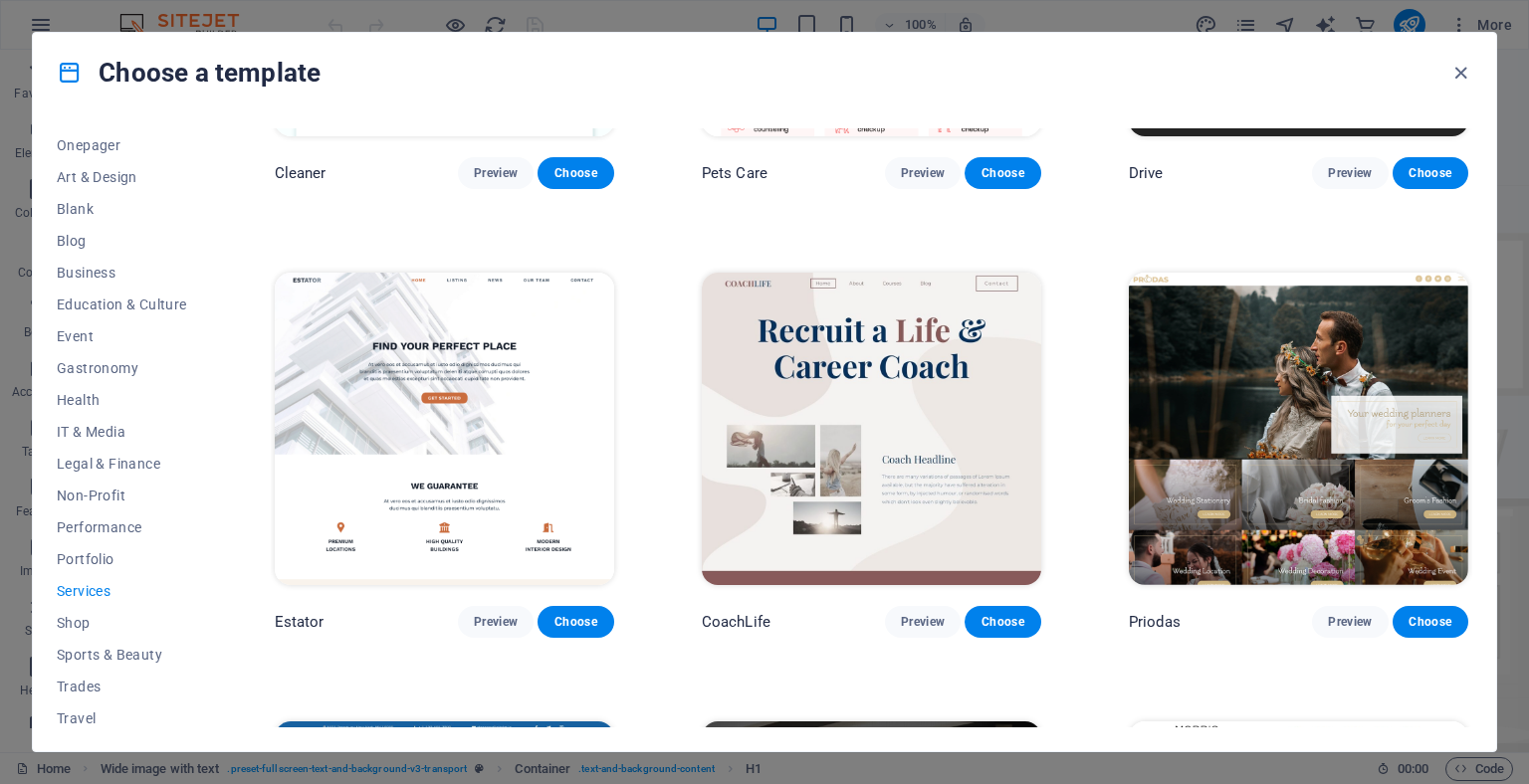click at bounding box center [444, 429] 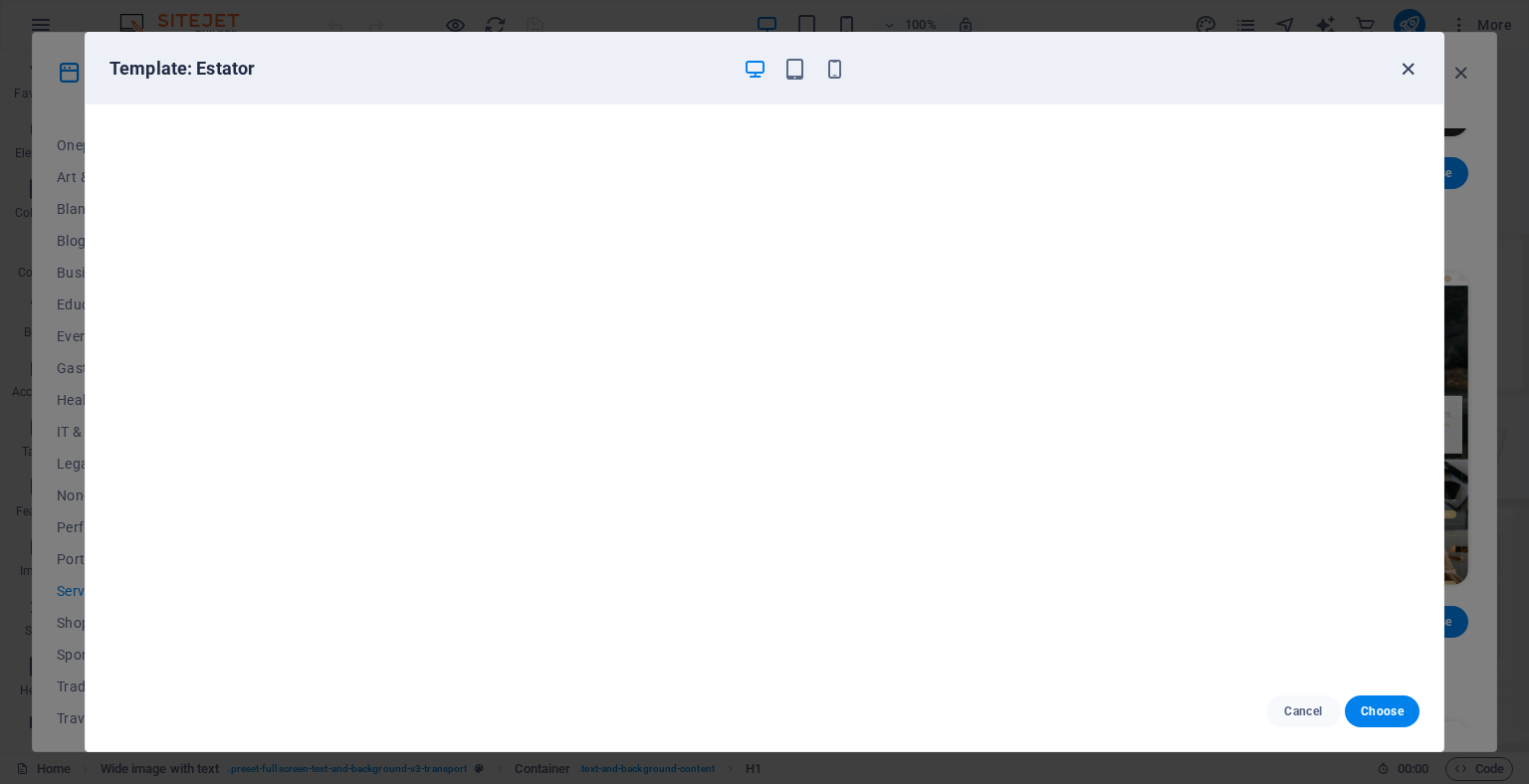 click at bounding box center (1408, 69) 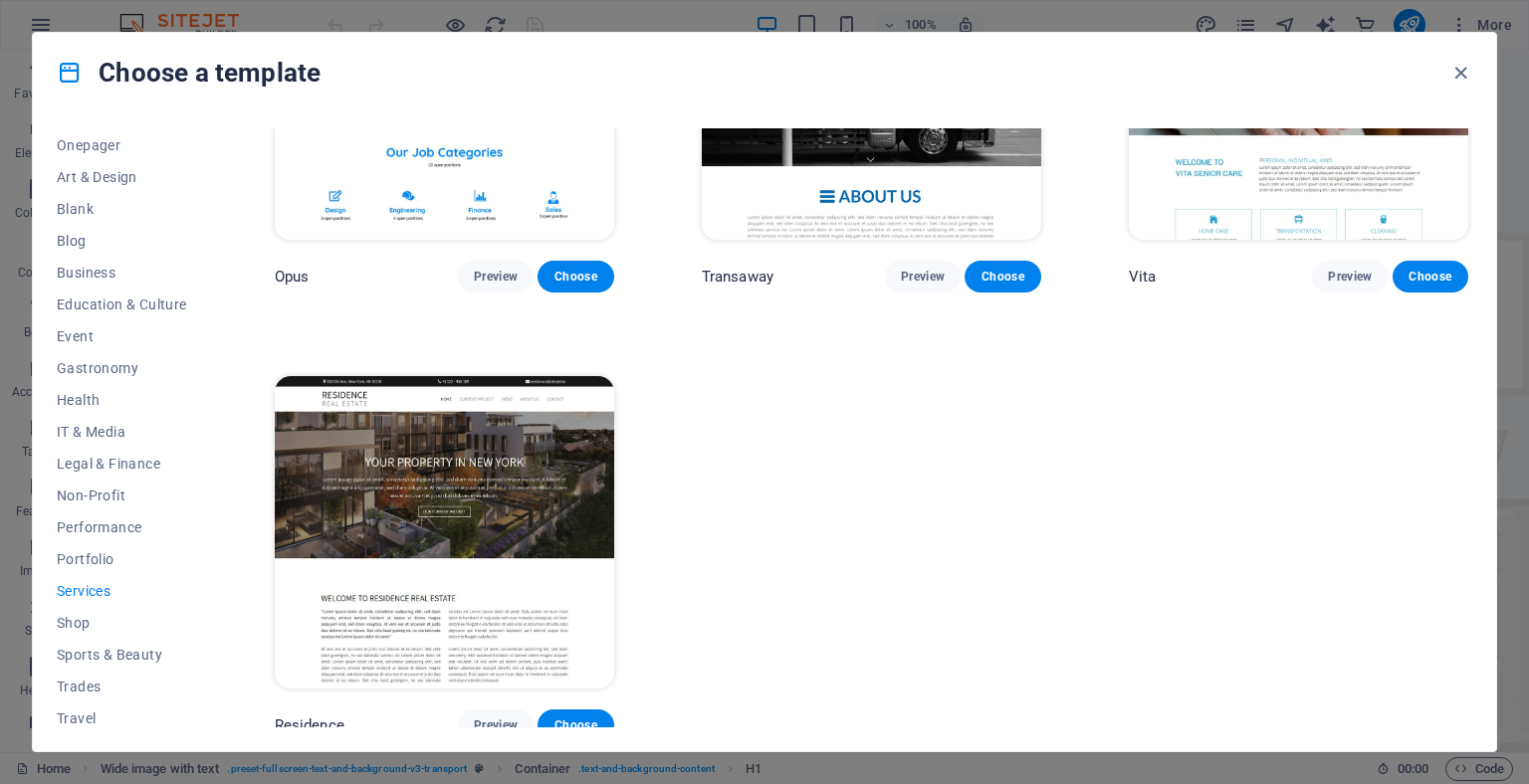 scroll, scrollTop: 2448, scrollLeft: 0, axis: vertical 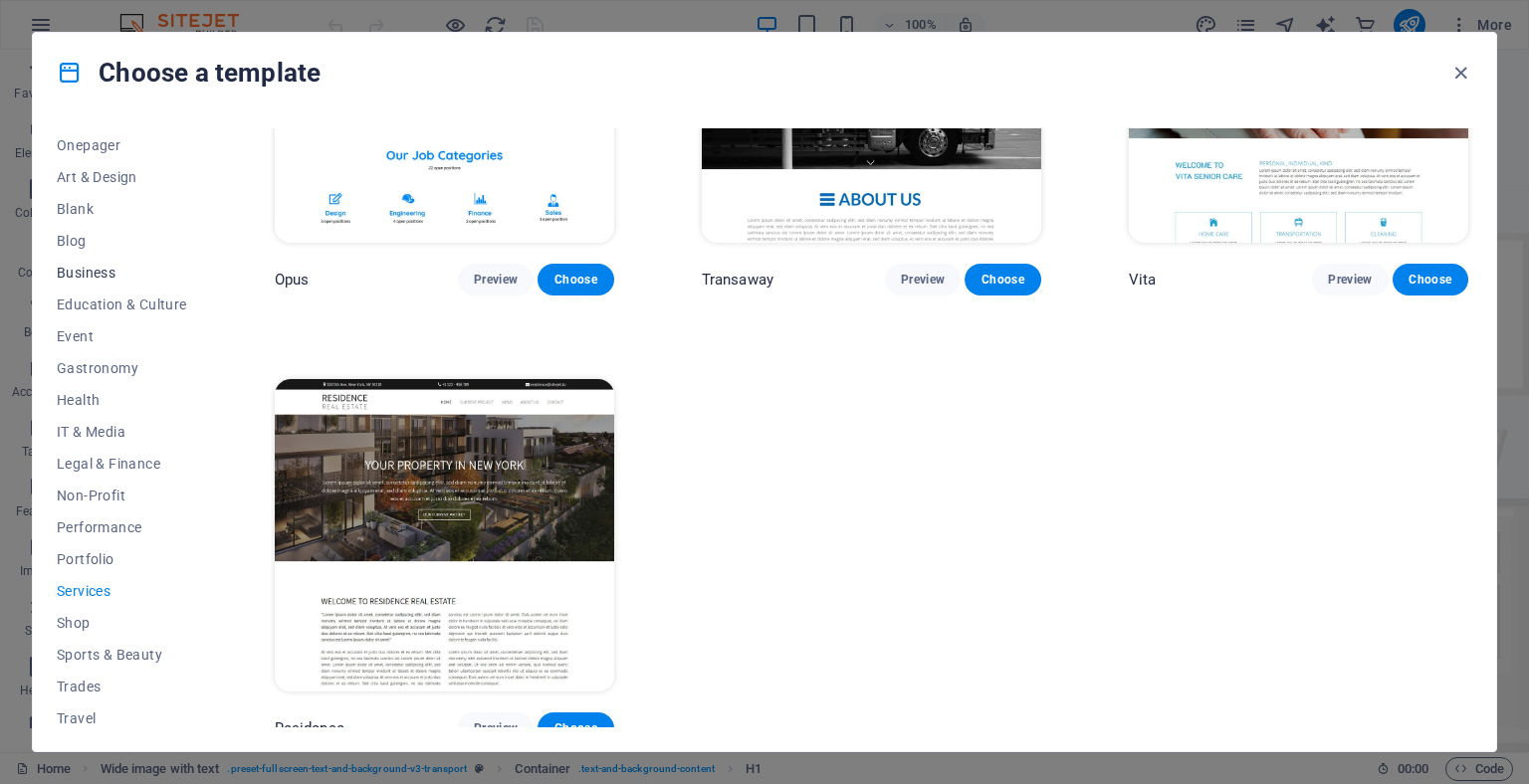 click on "Business" at bounding box center (121, 273) 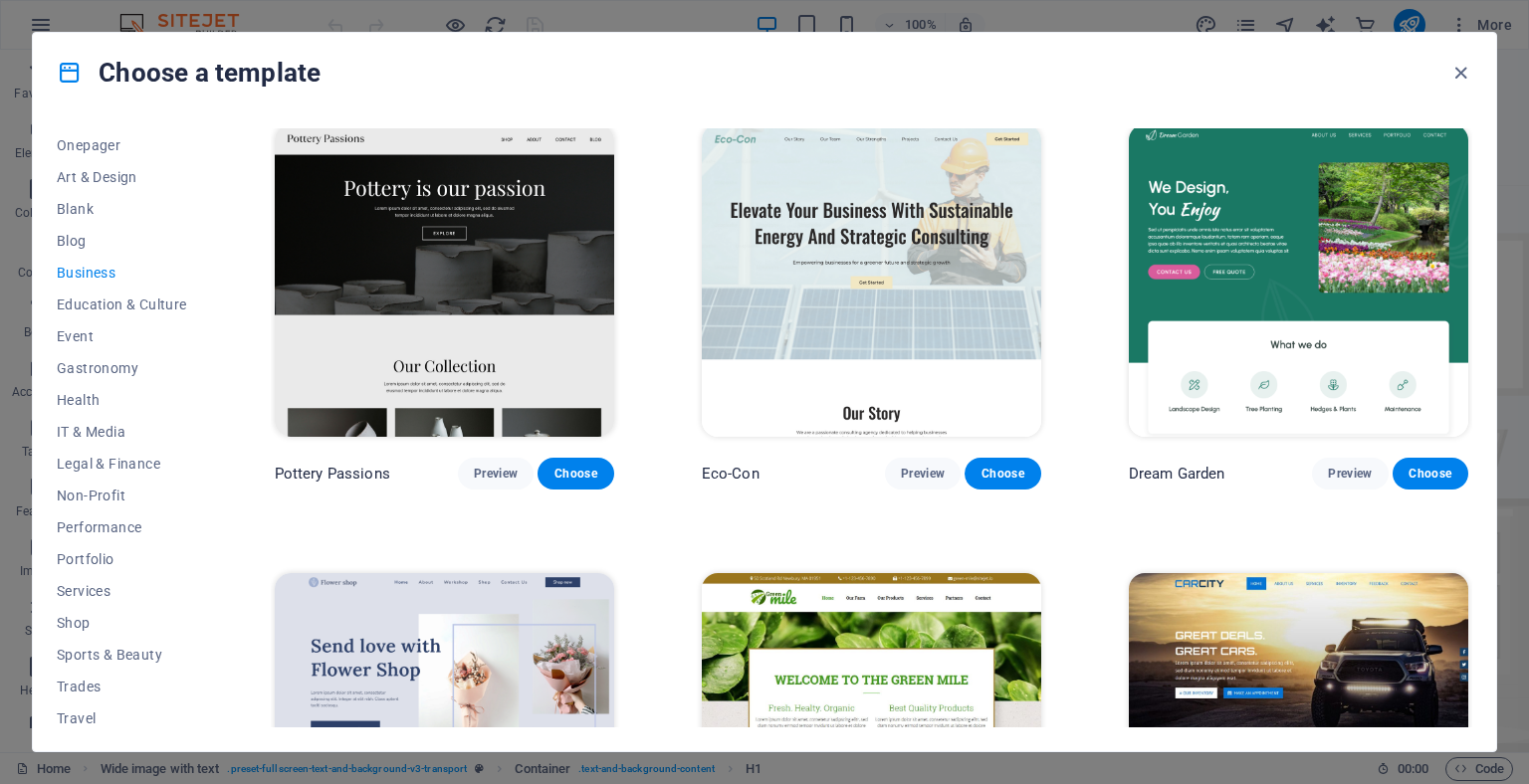 scroll, scrollTop: 0, scrollLeft: 0, axis: both 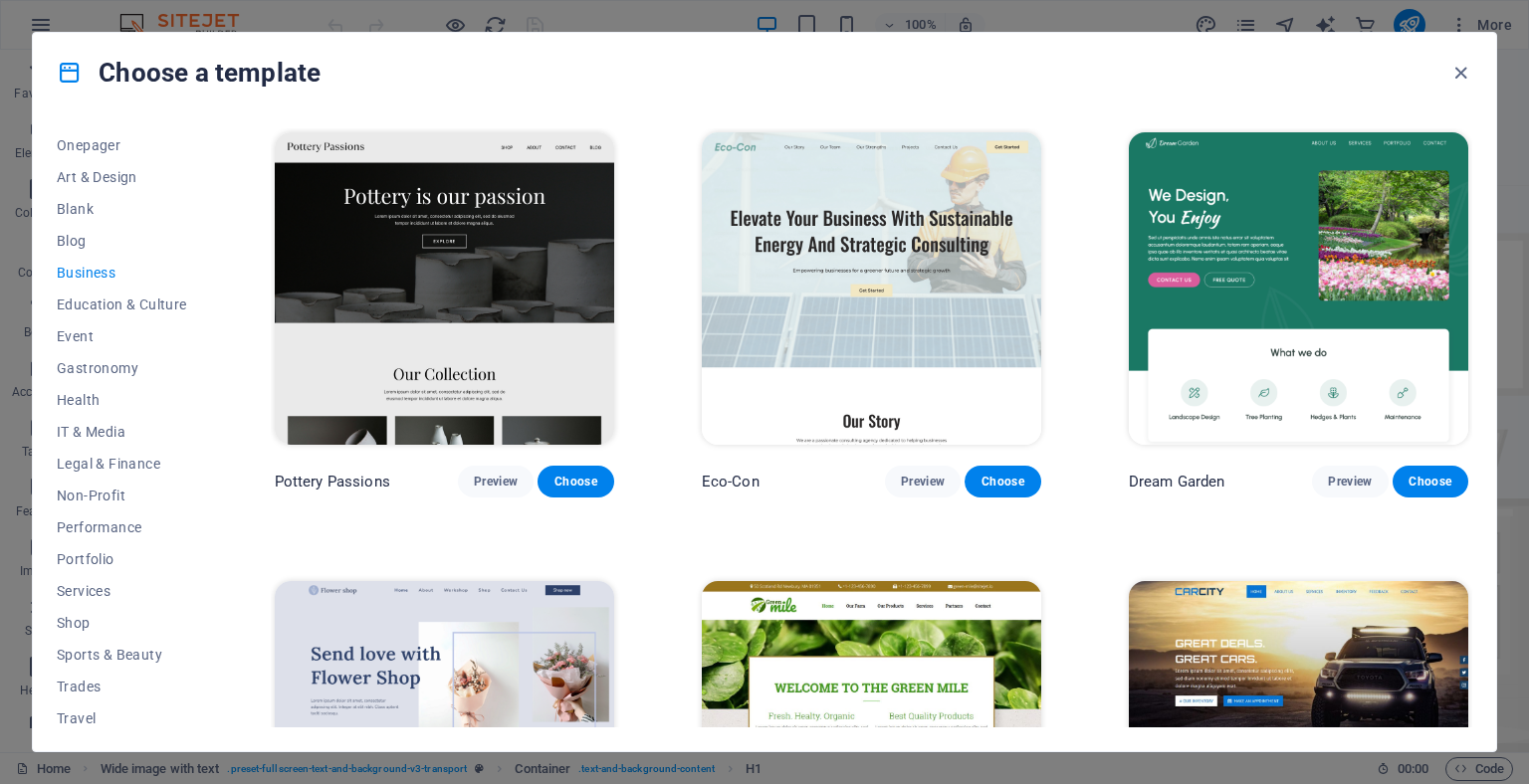 click at bounding box center [444, 289] 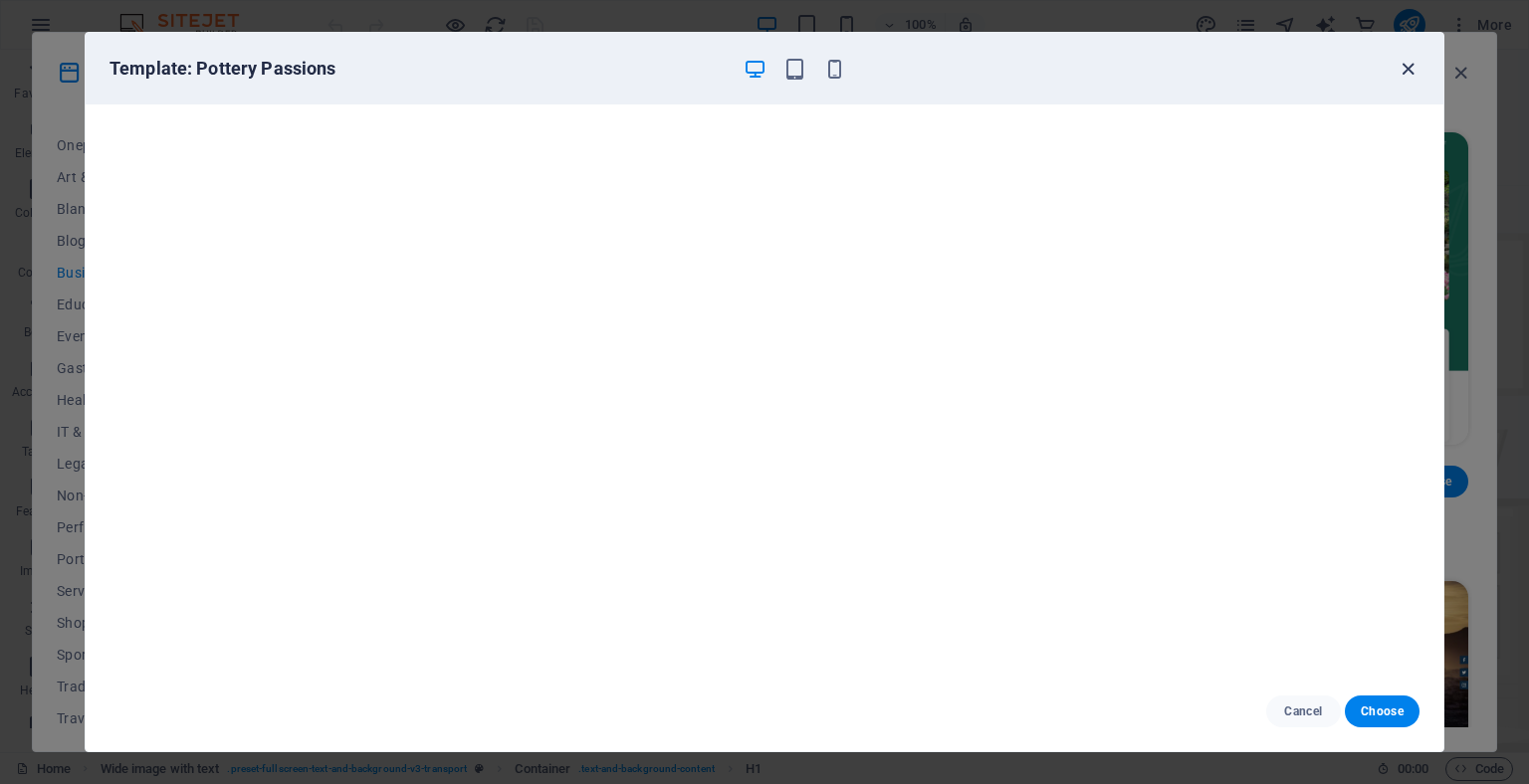 click at bounding box center (1408, 69) 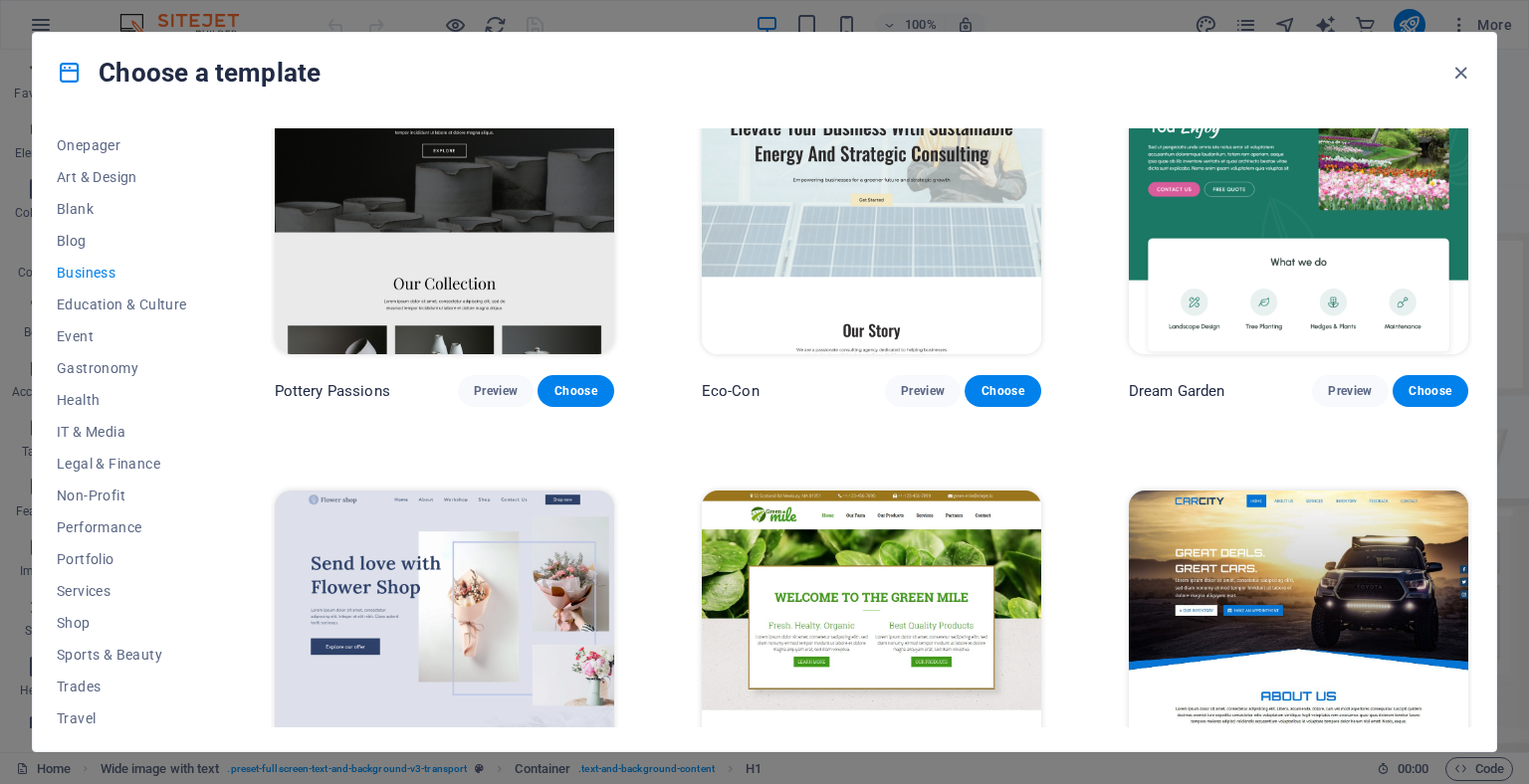 scroll, scrollTop: 92, scrollLeft: 0, axis: vertical 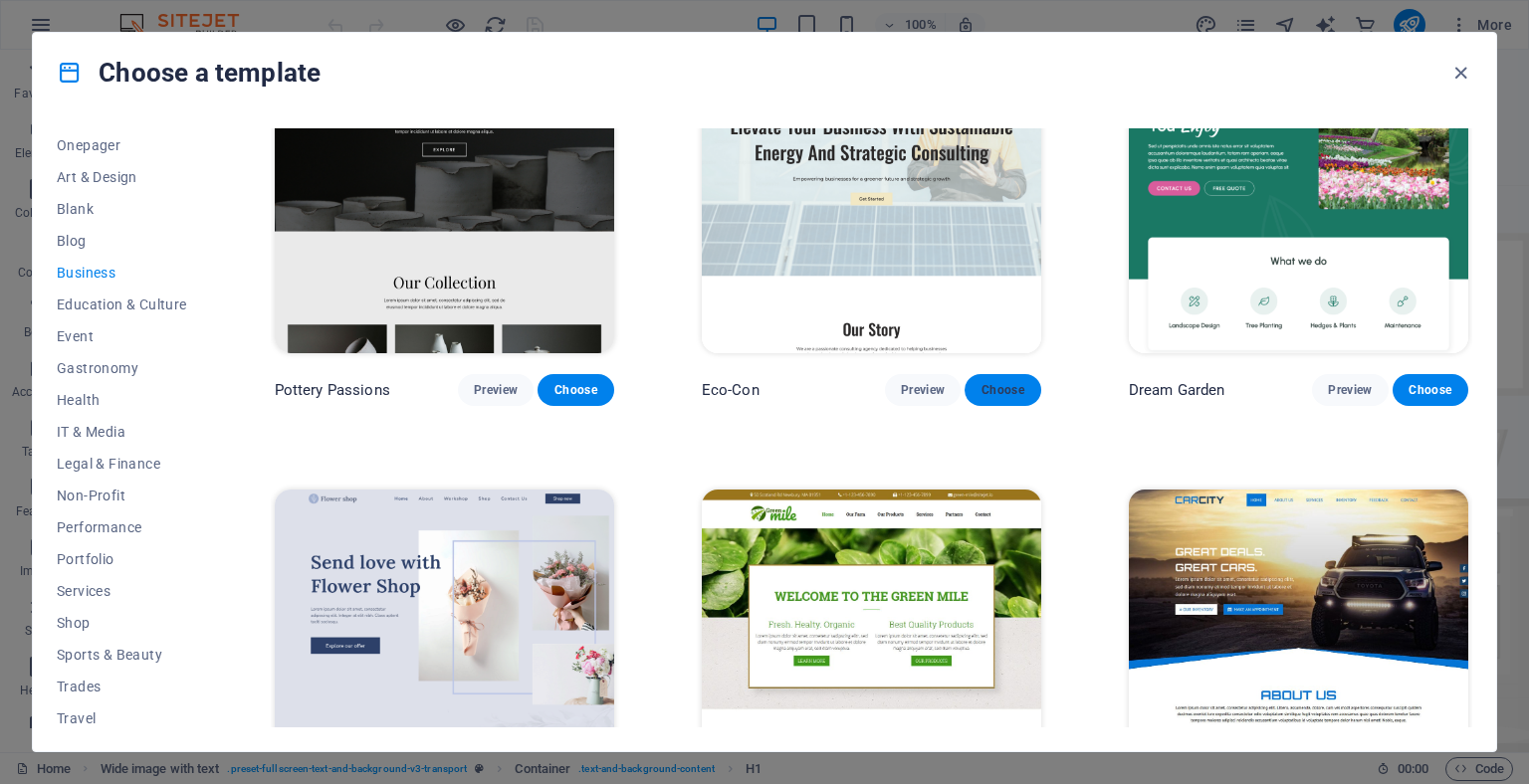 click on "Choose" at bounding box center (1002, 390) 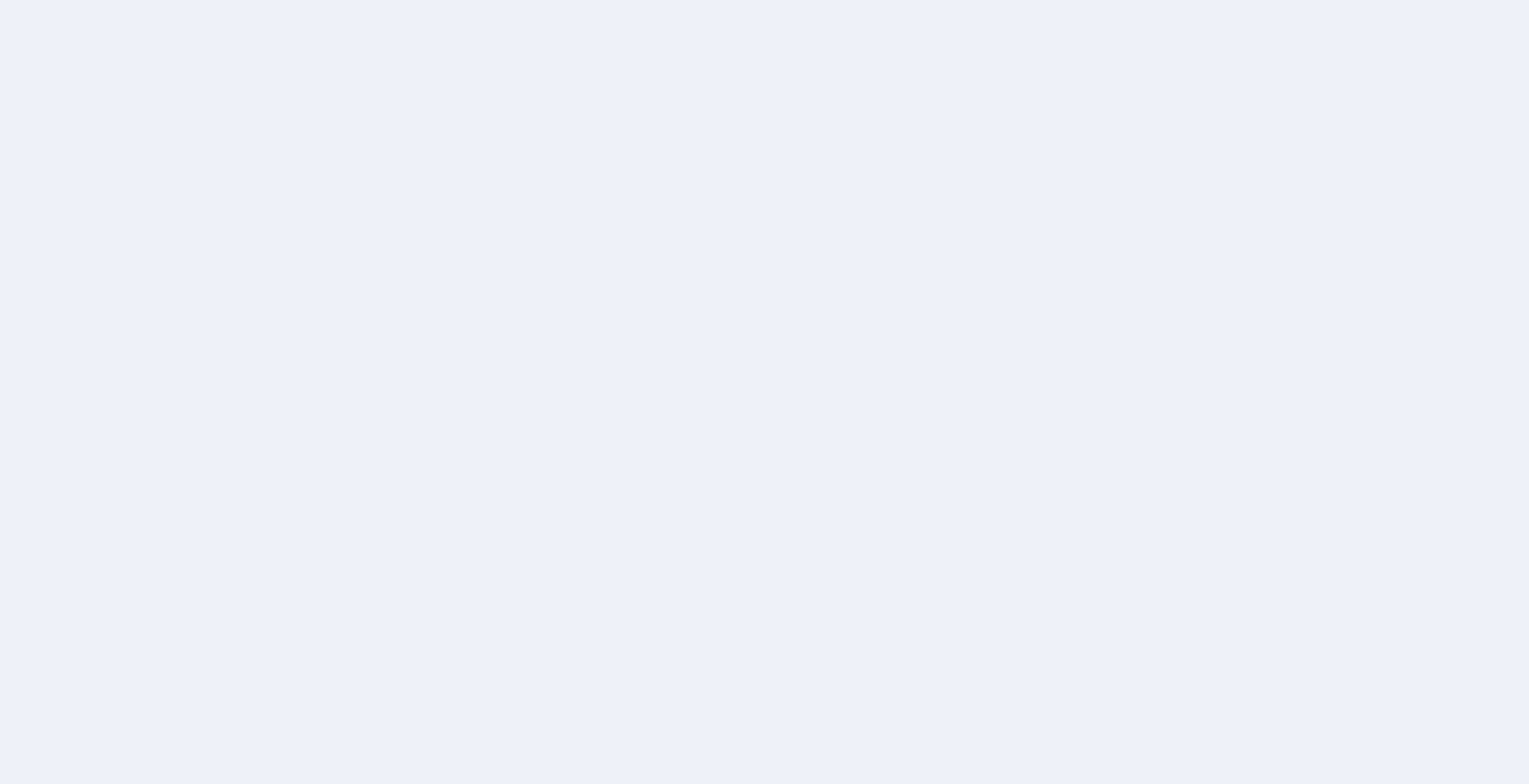 scroll, scrollTop: 0, scrollLeft: 0, axis: both 